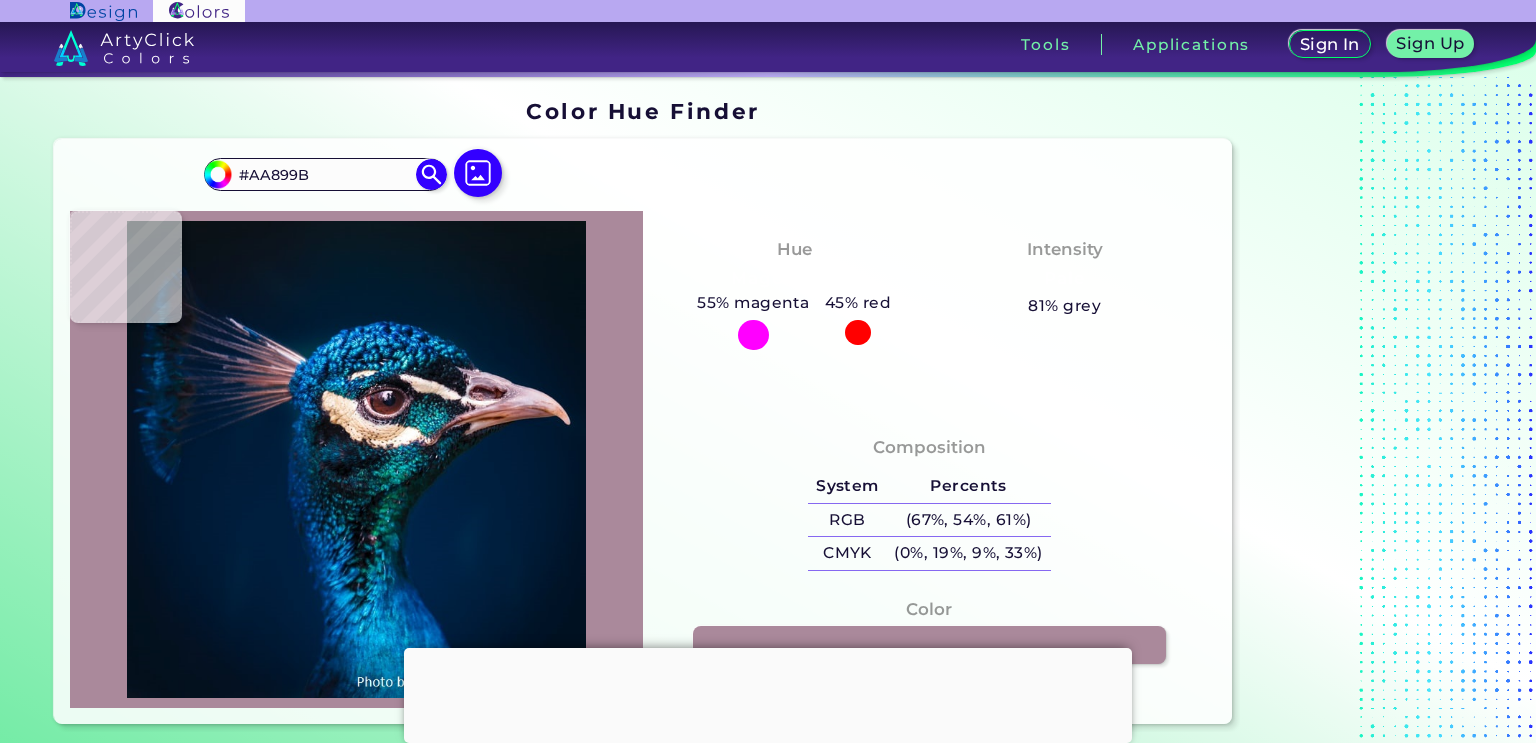 type on "#5b2521" 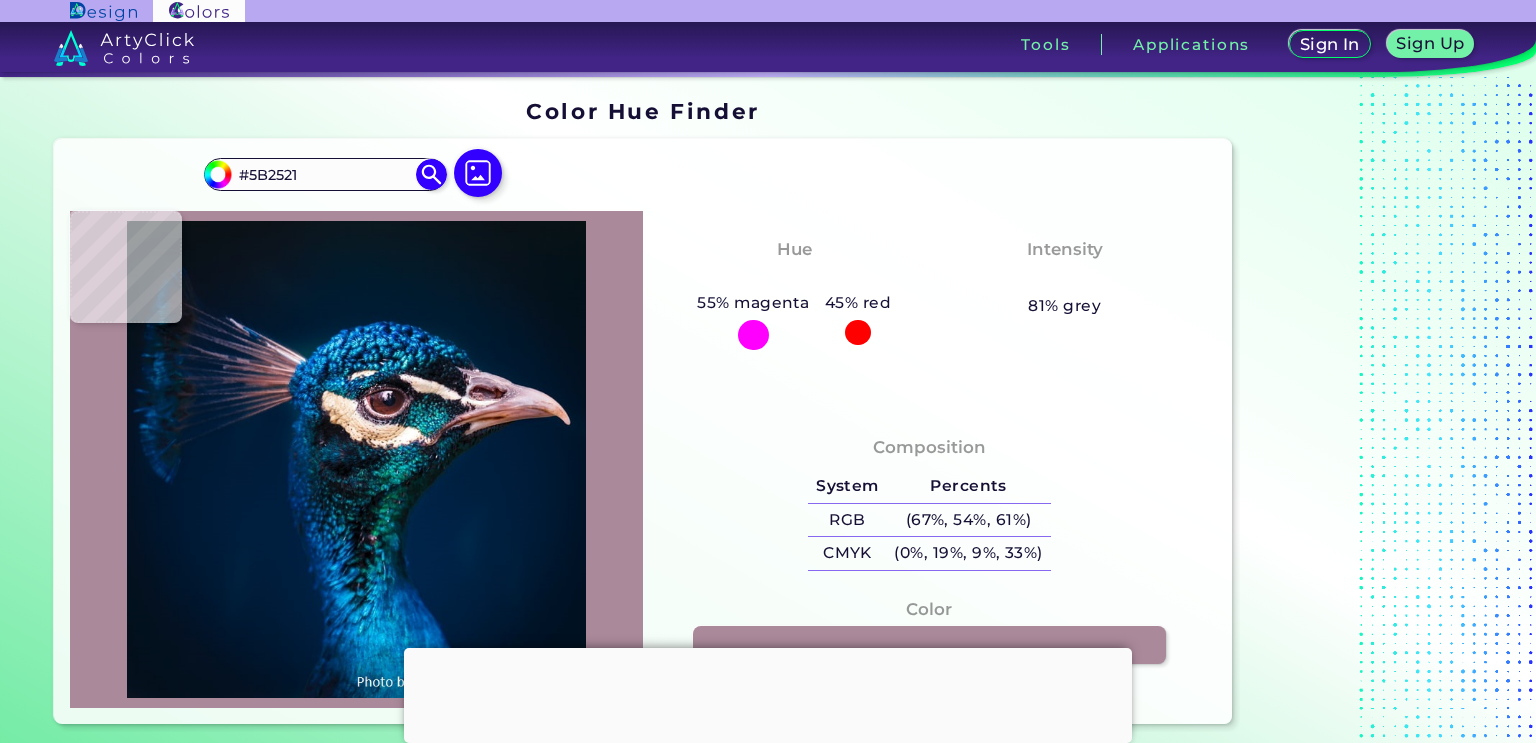 type on "#4b1b14" 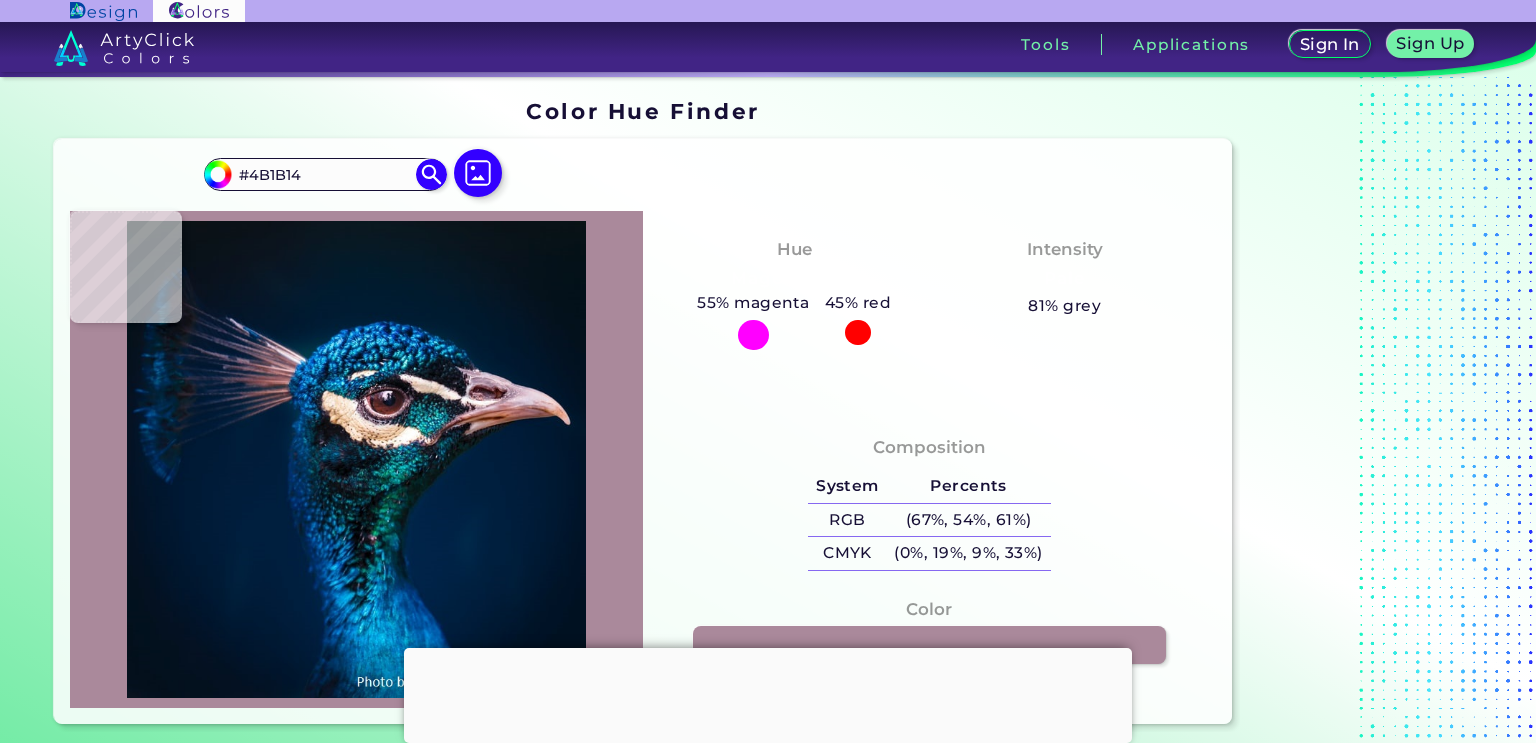 type on "#592c2d" 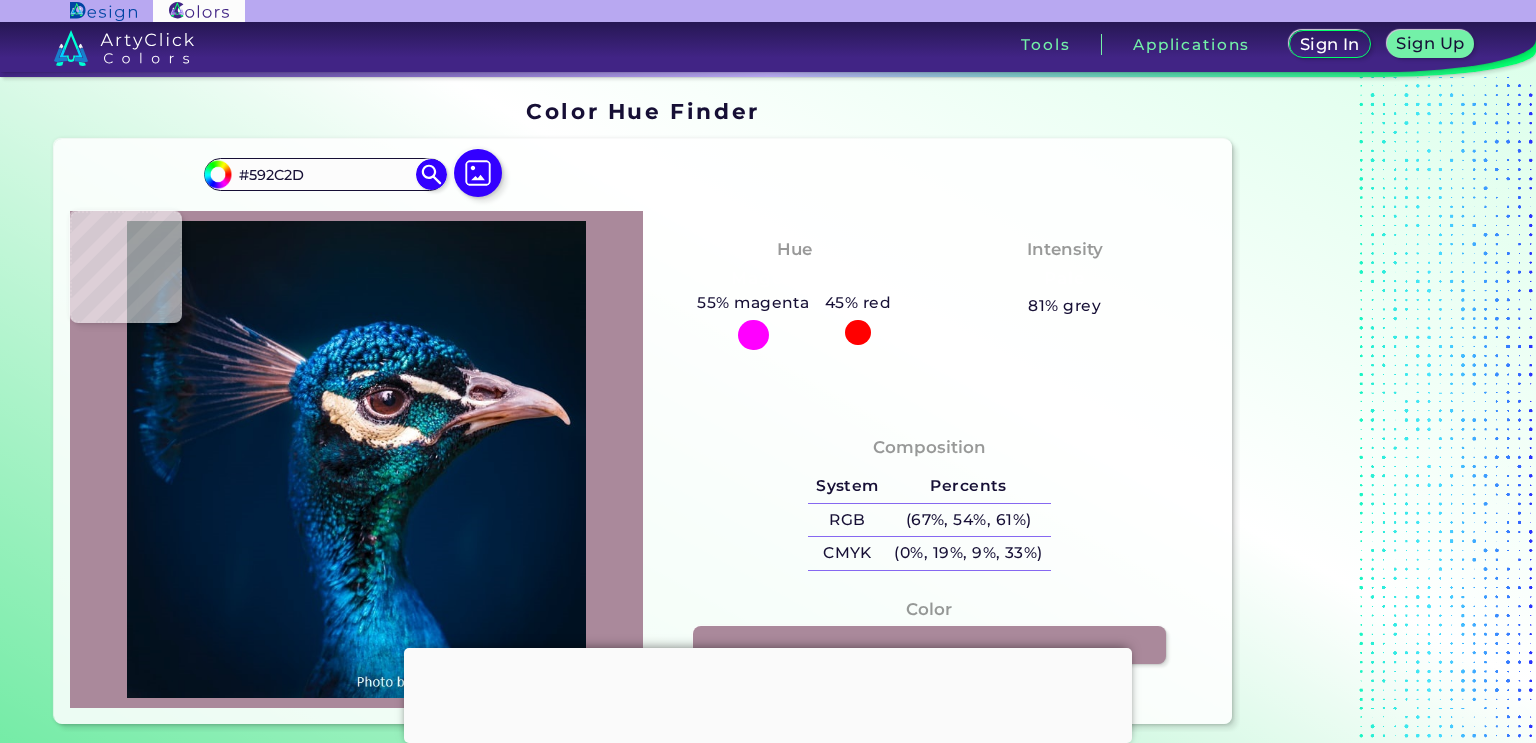scroll, scrollTop: 0, scrollLeft: 0, axis: both 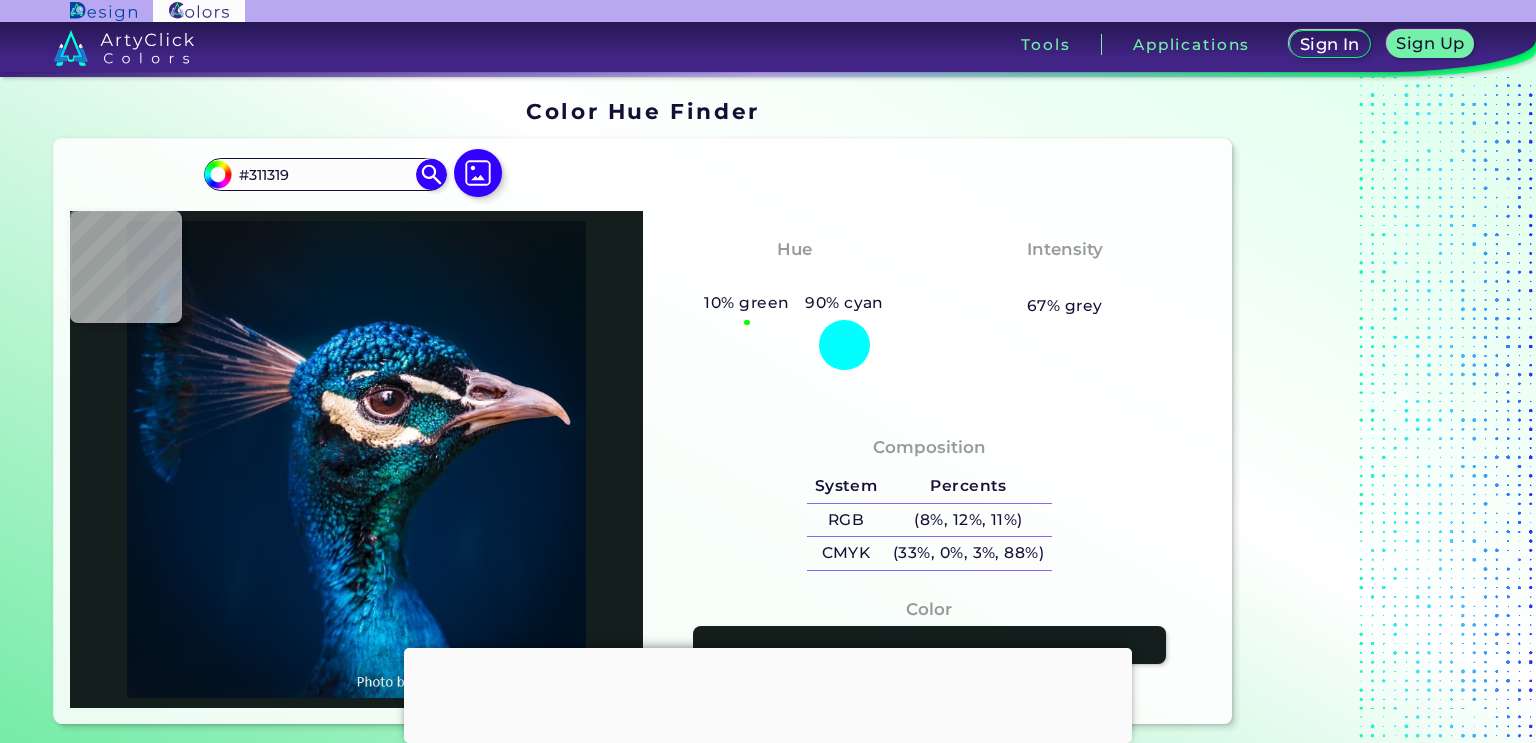 type on "#141e1d" 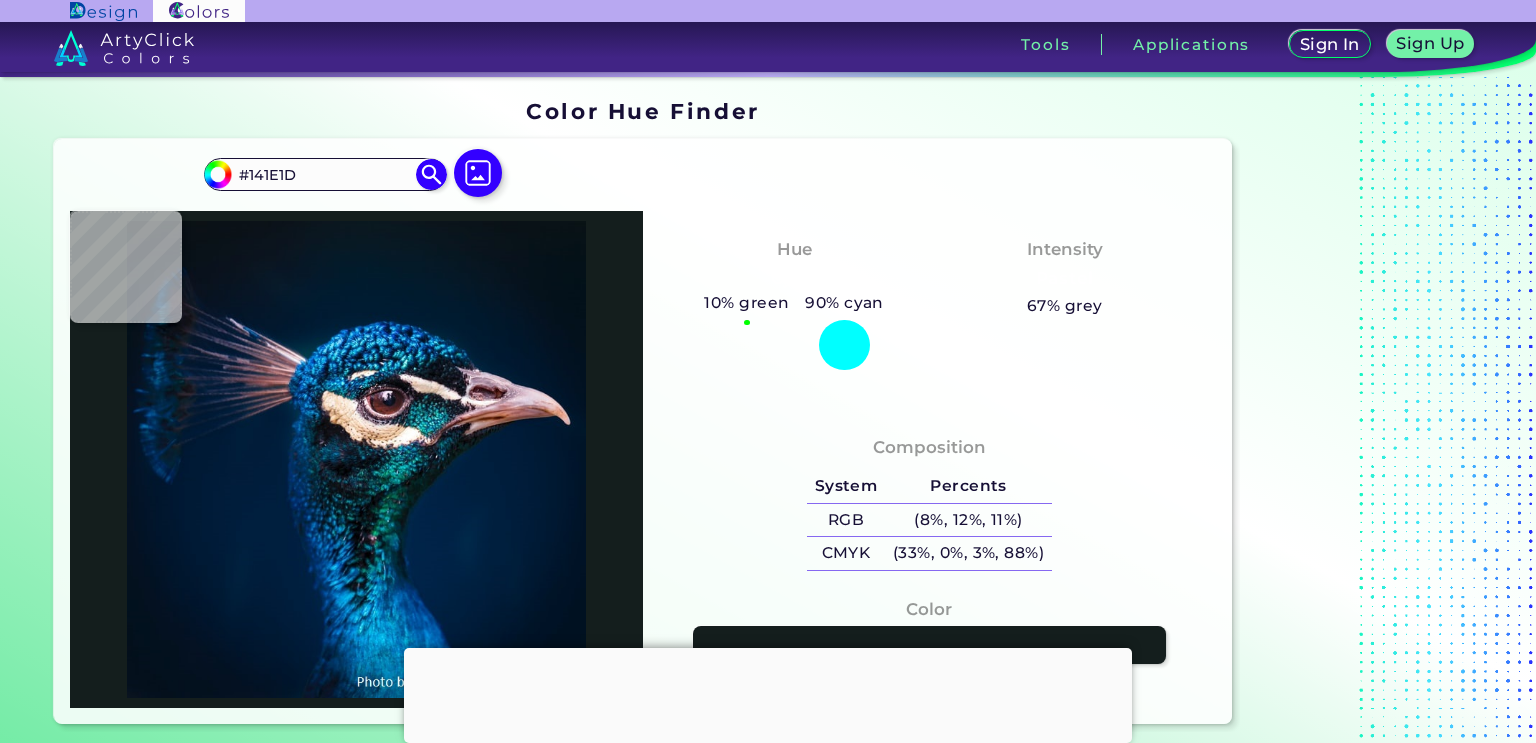 type on "#1e212c" 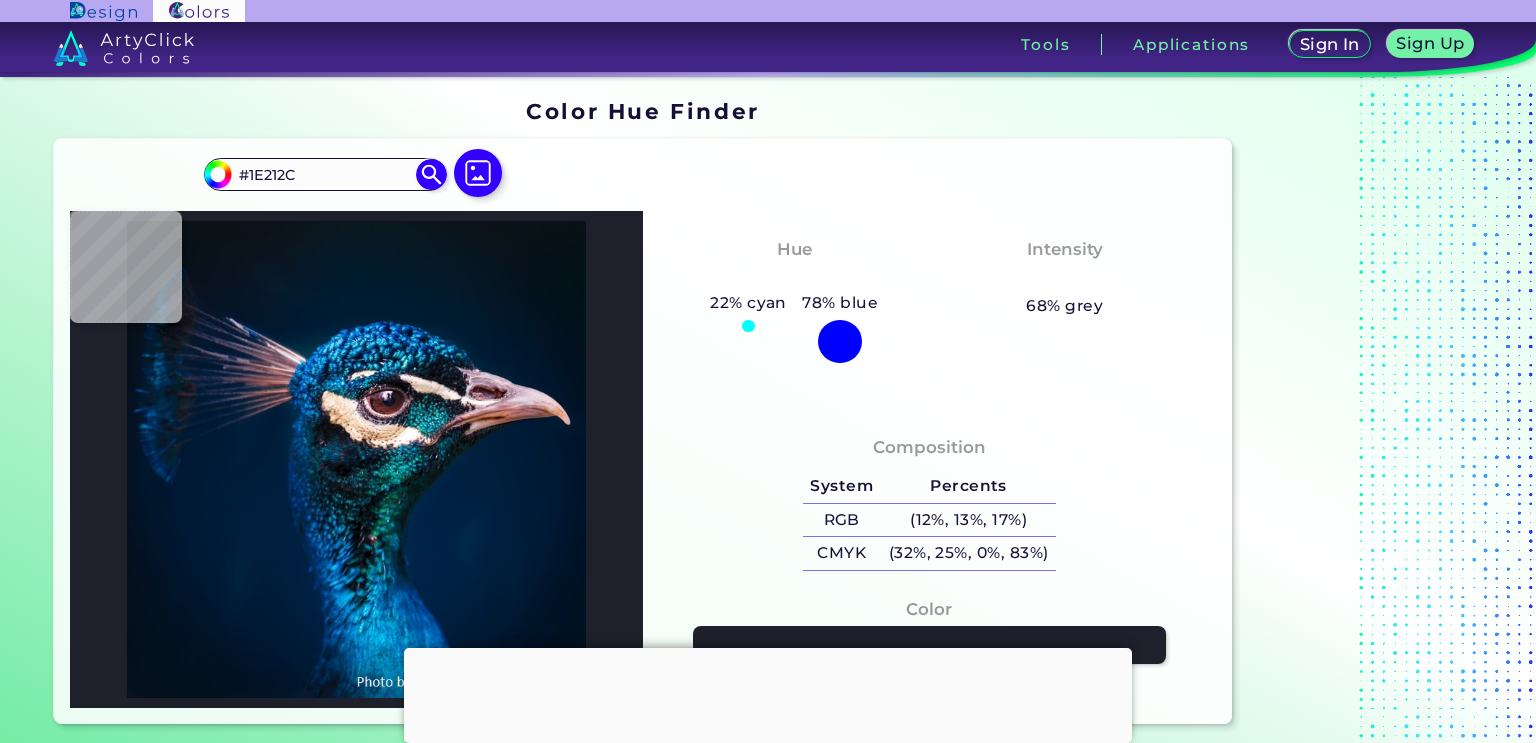 type on "#49868d" 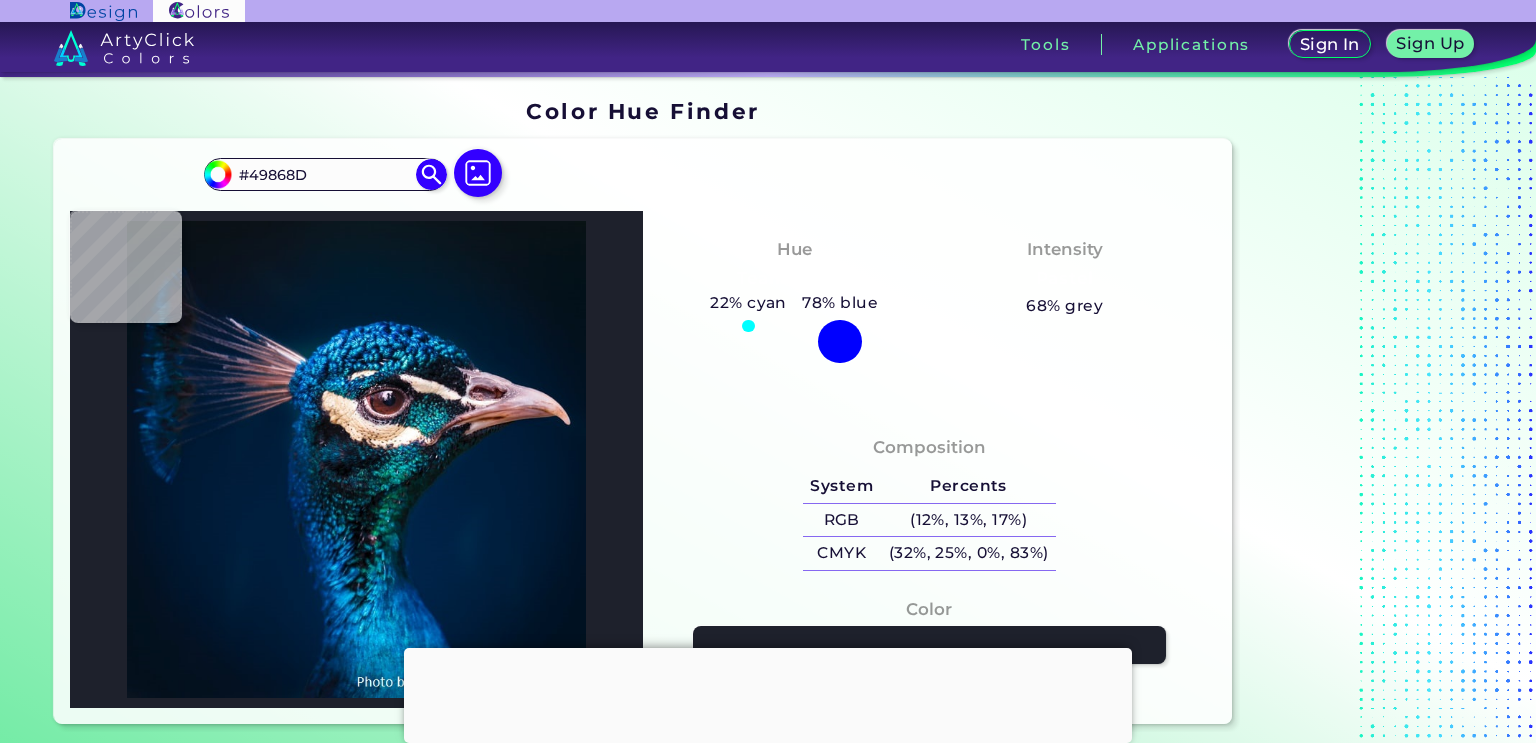 type on "#001a24" 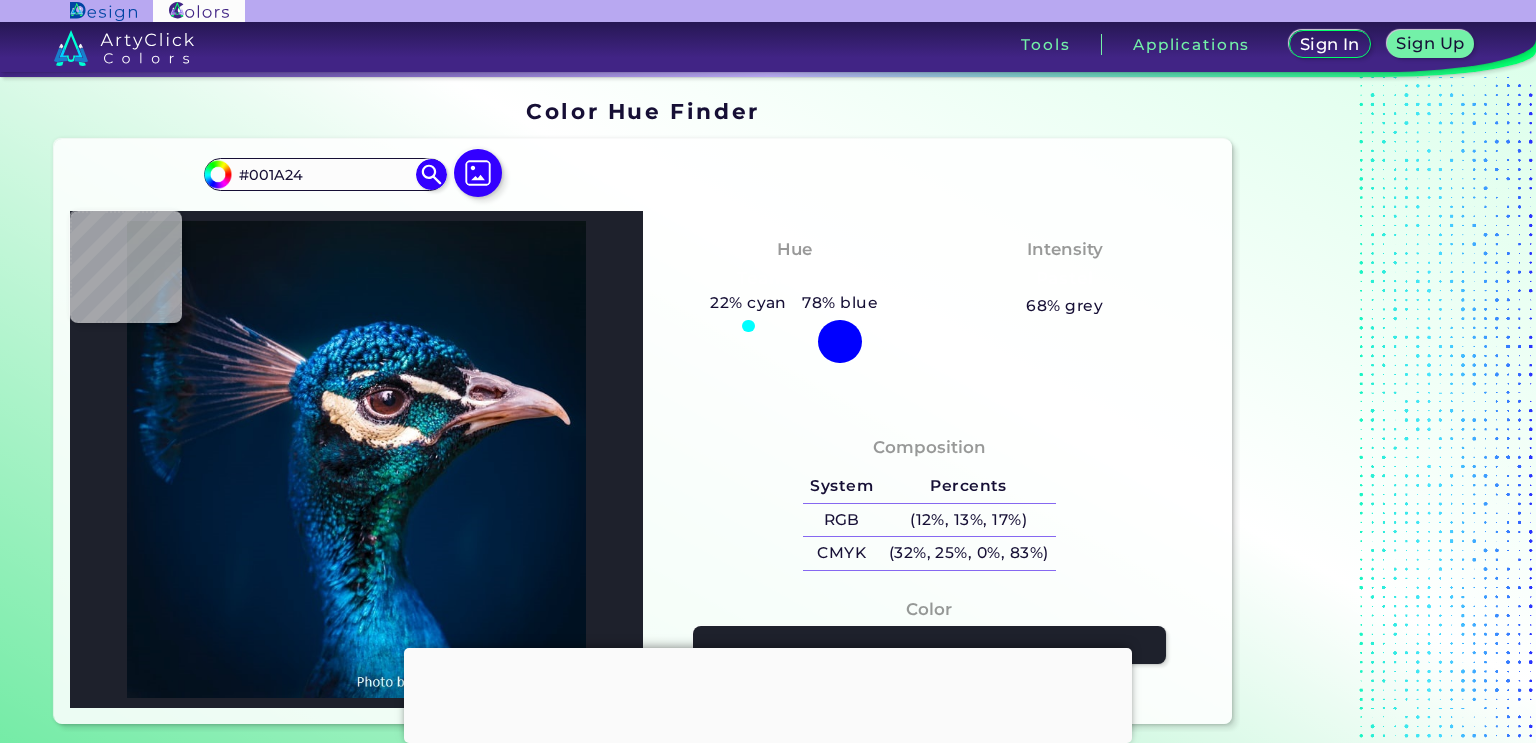 type on "#176782" 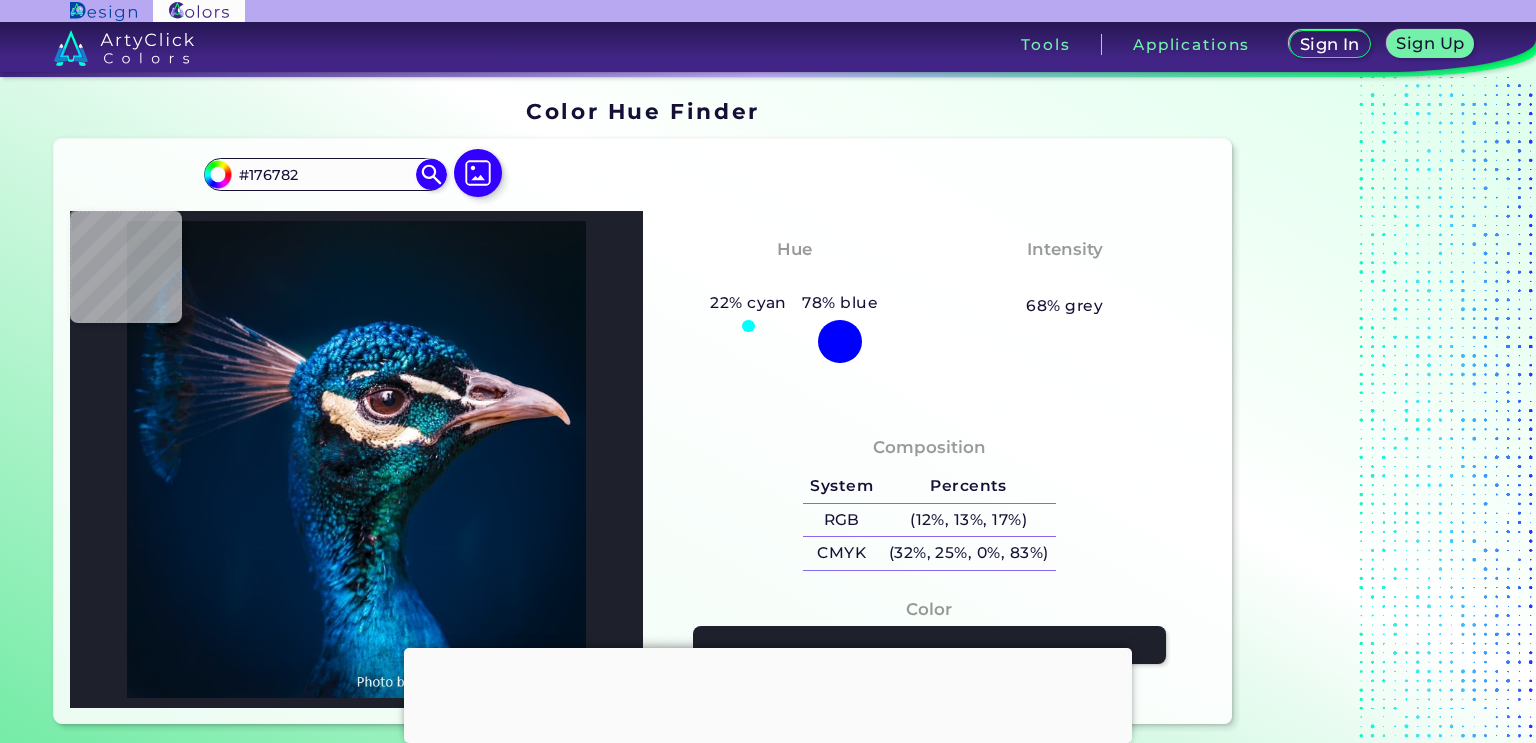type on "#0b1b20" 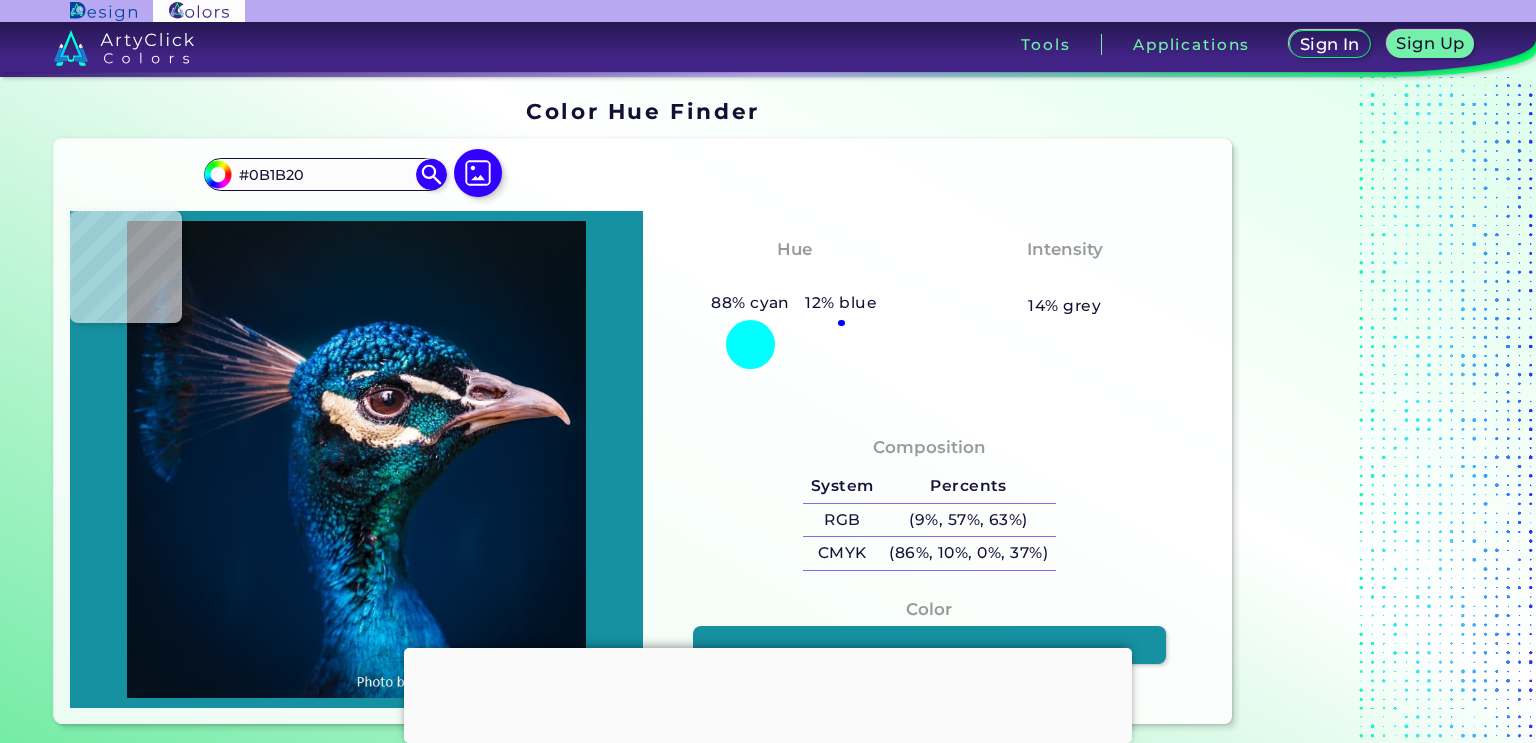 type on "#1691a1" 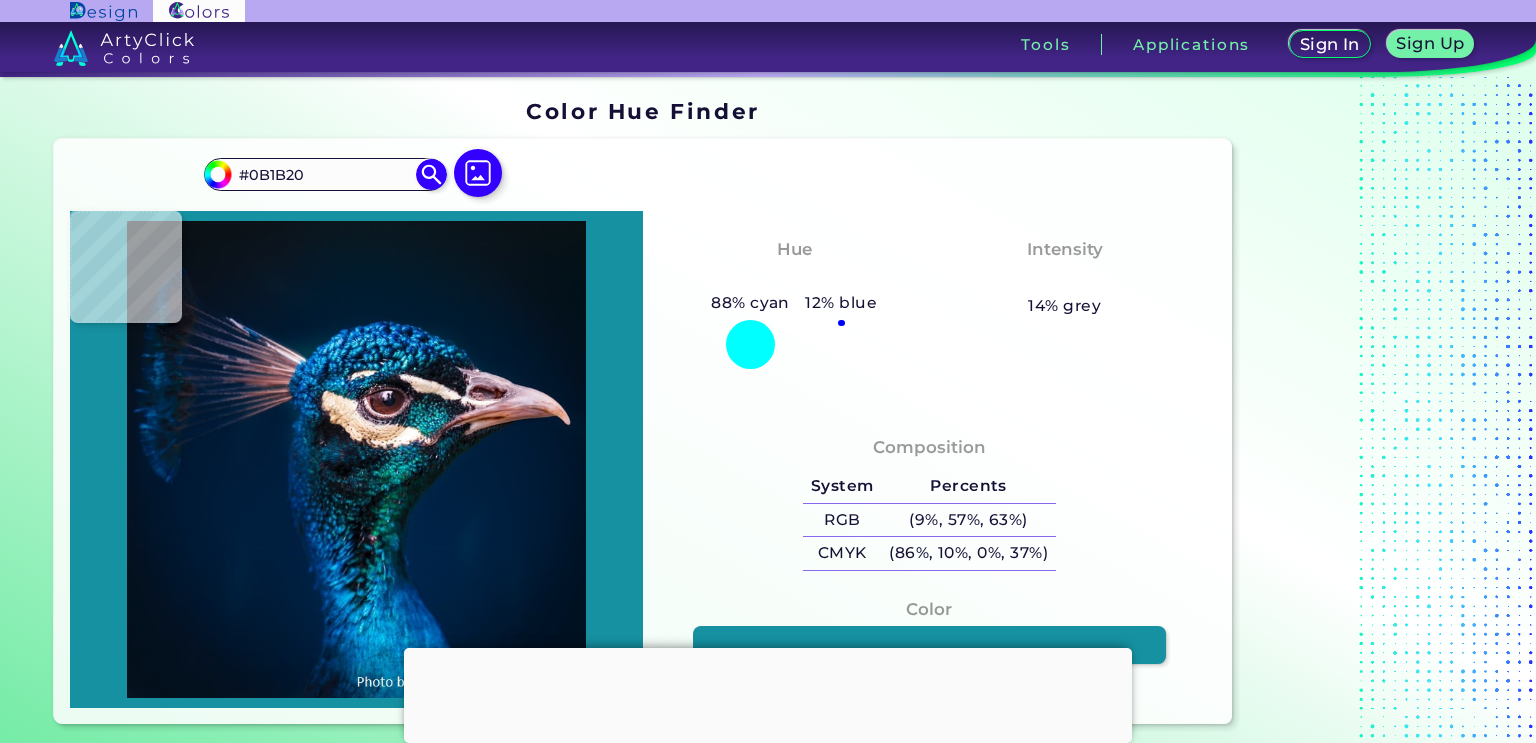 type on "#1691A1" 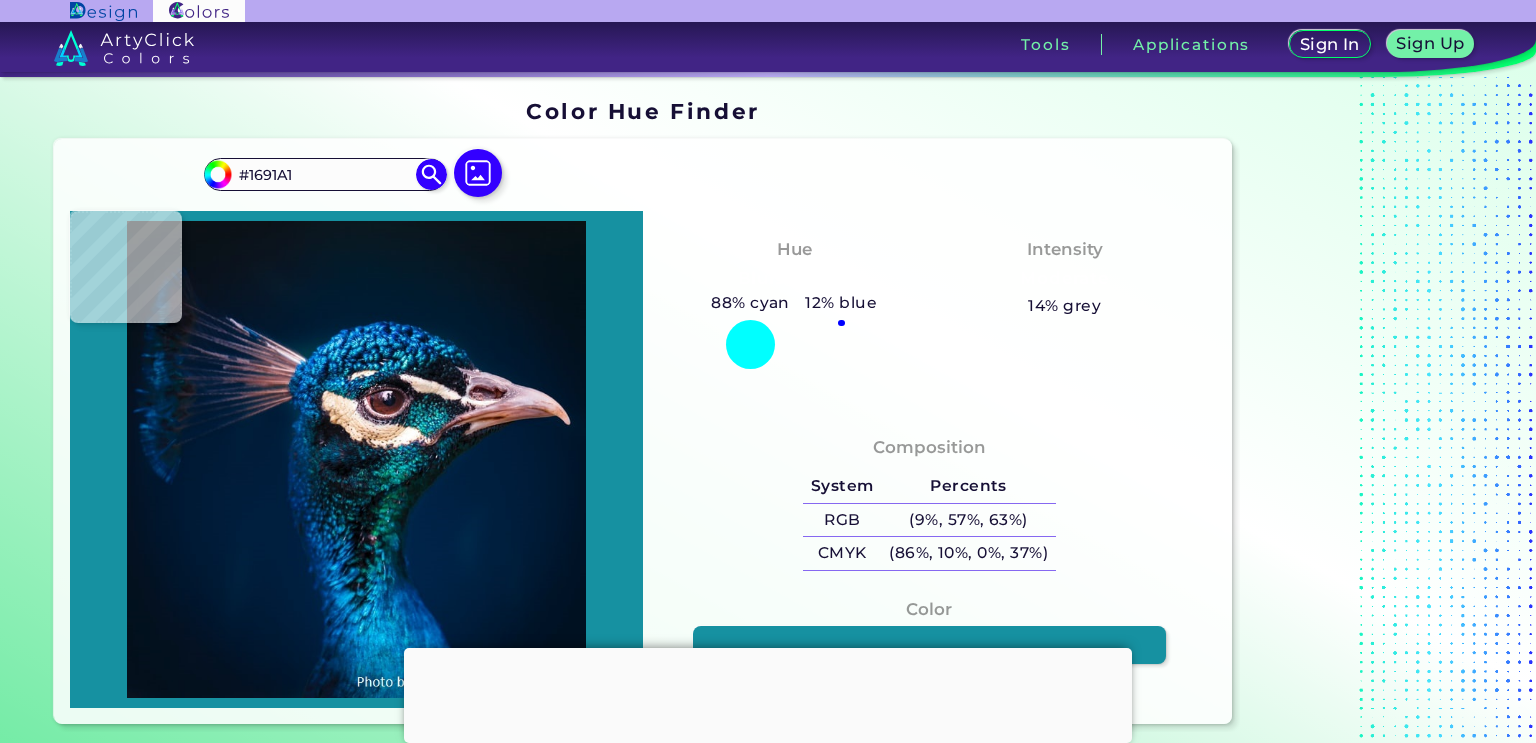 type on "#002448" 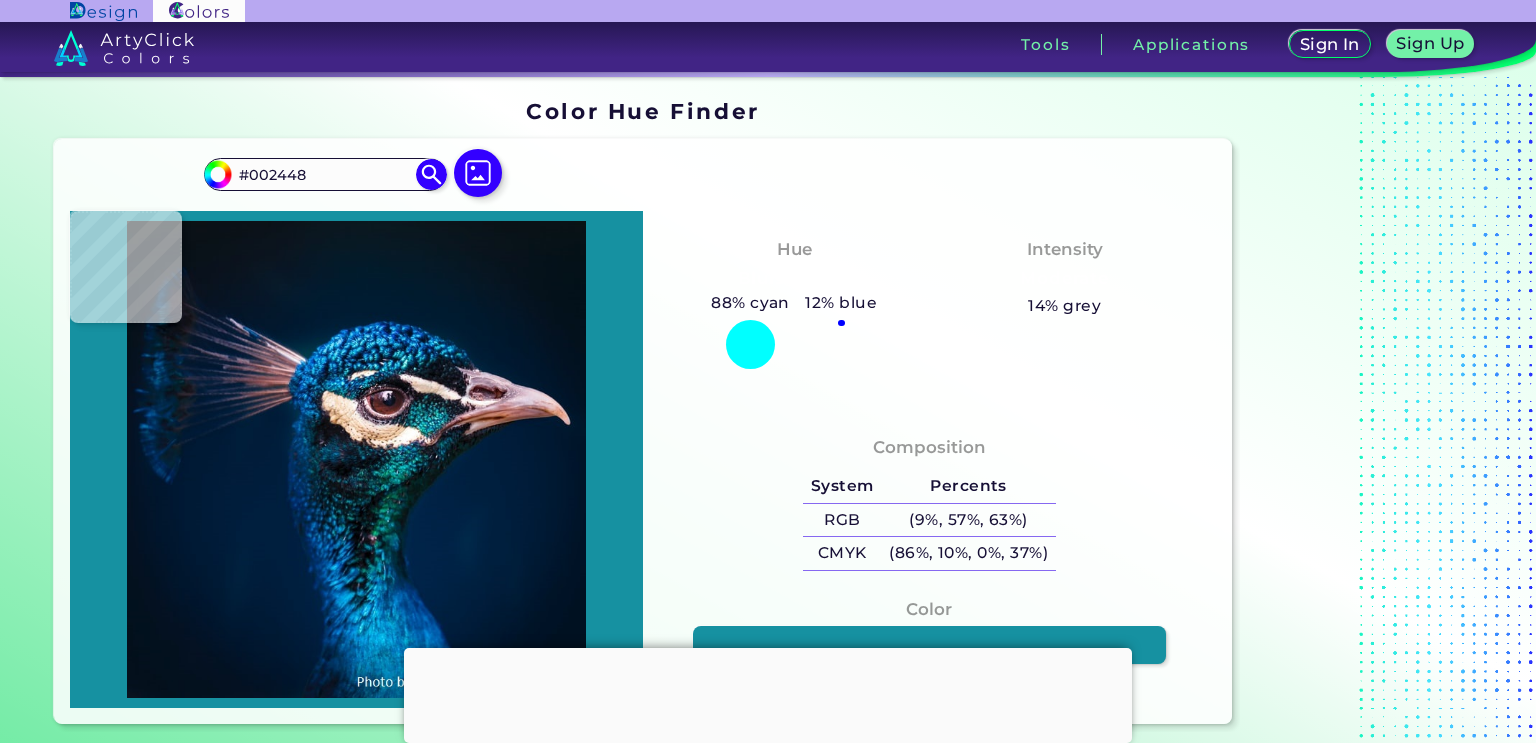 type on "#012346" 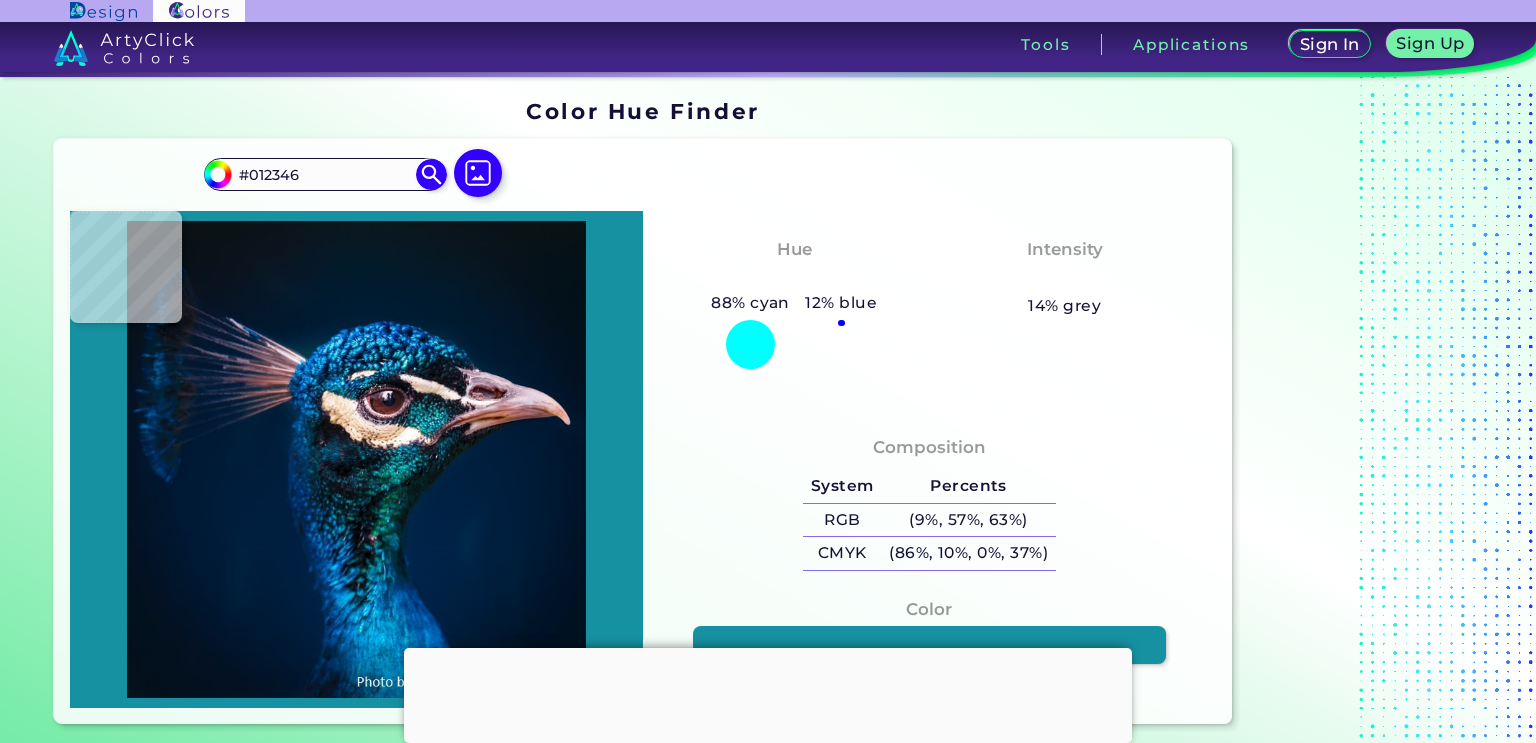 type on "#002245" 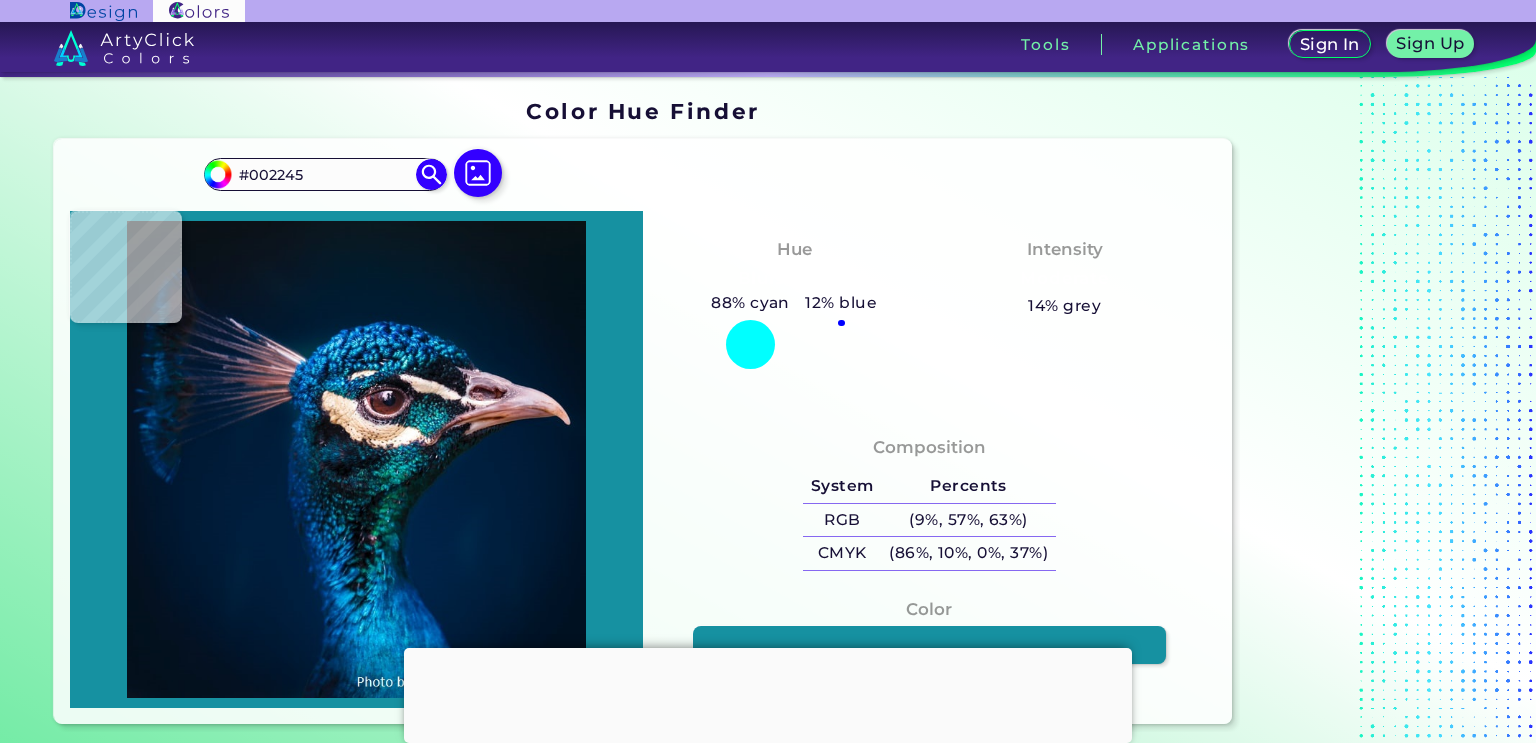 type on "#279299" 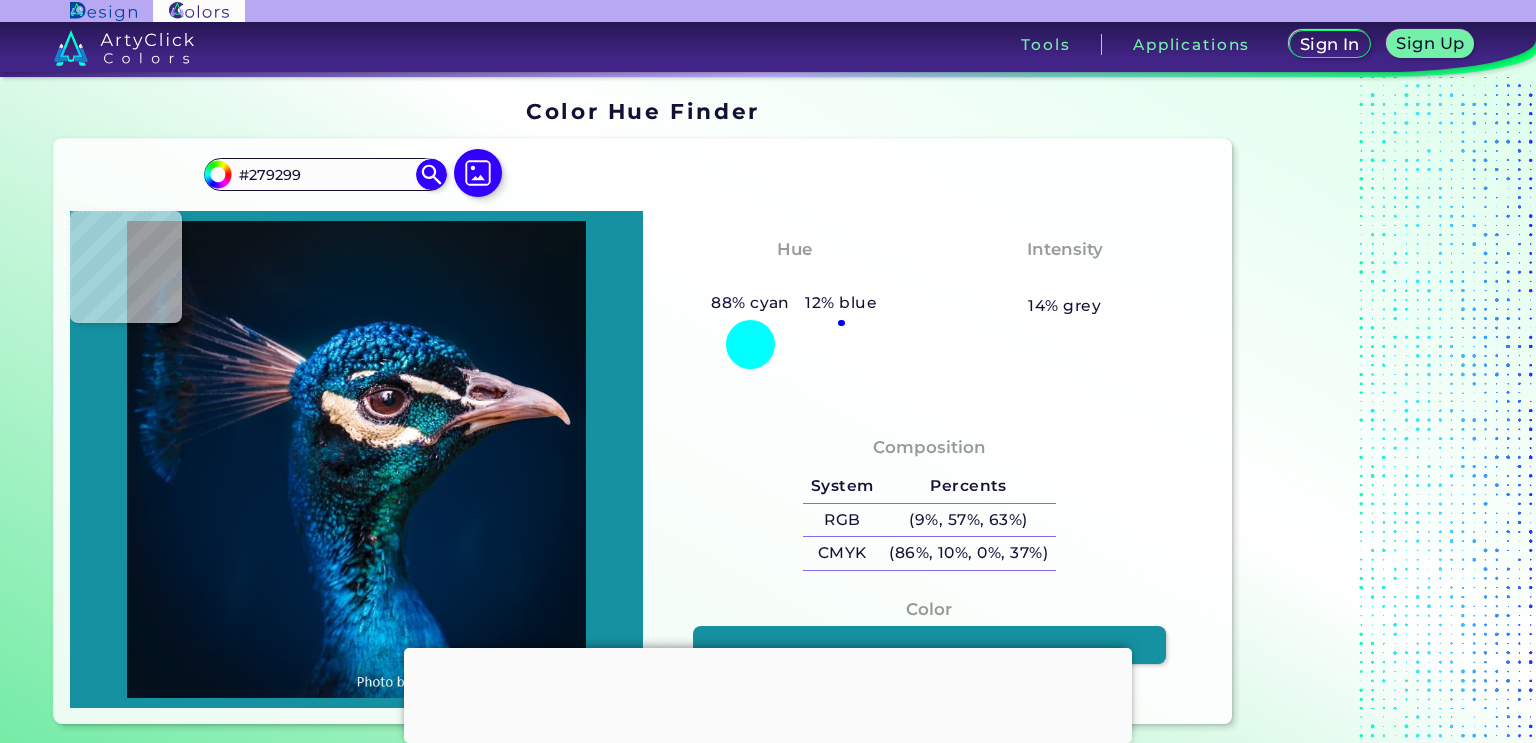 type on "#032842" 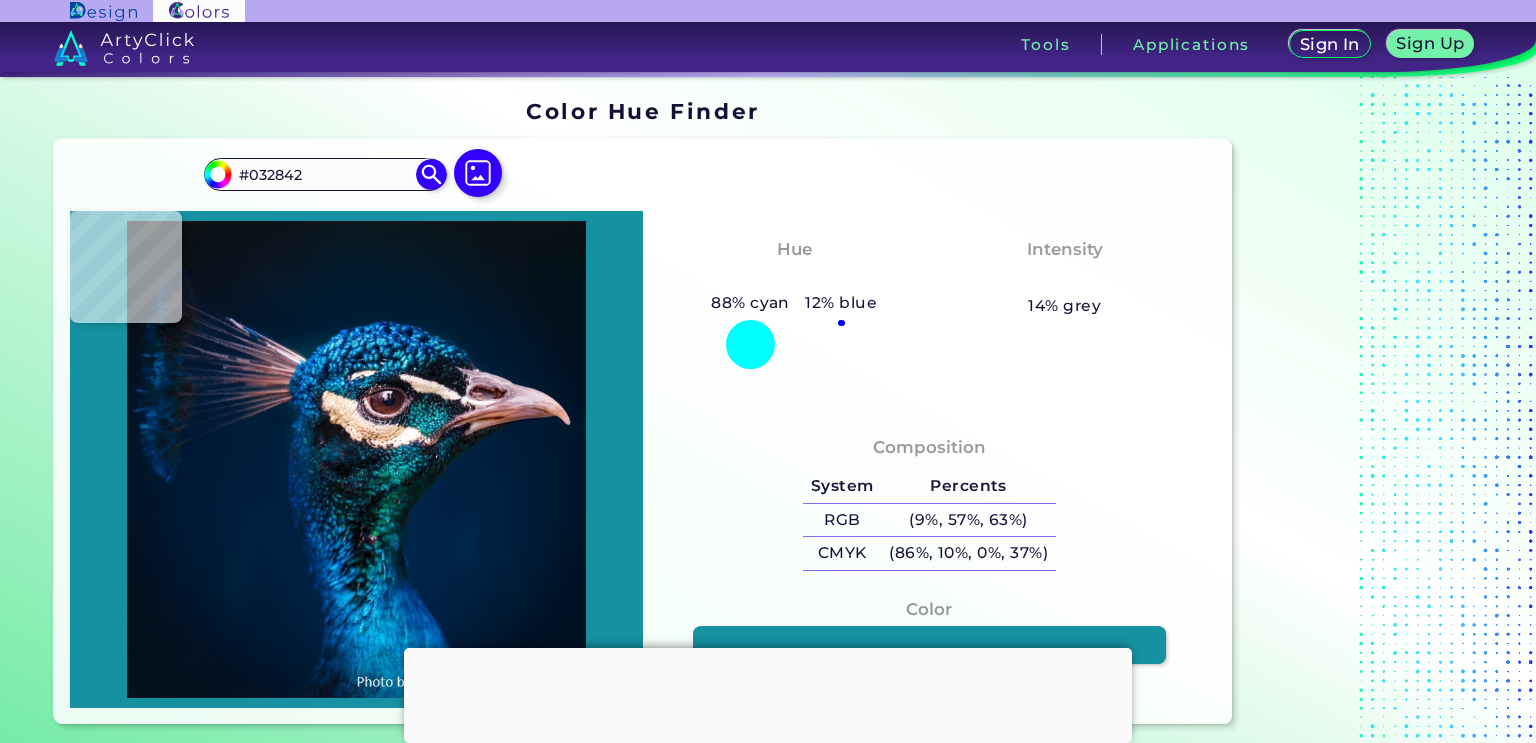 type on "#383c59" 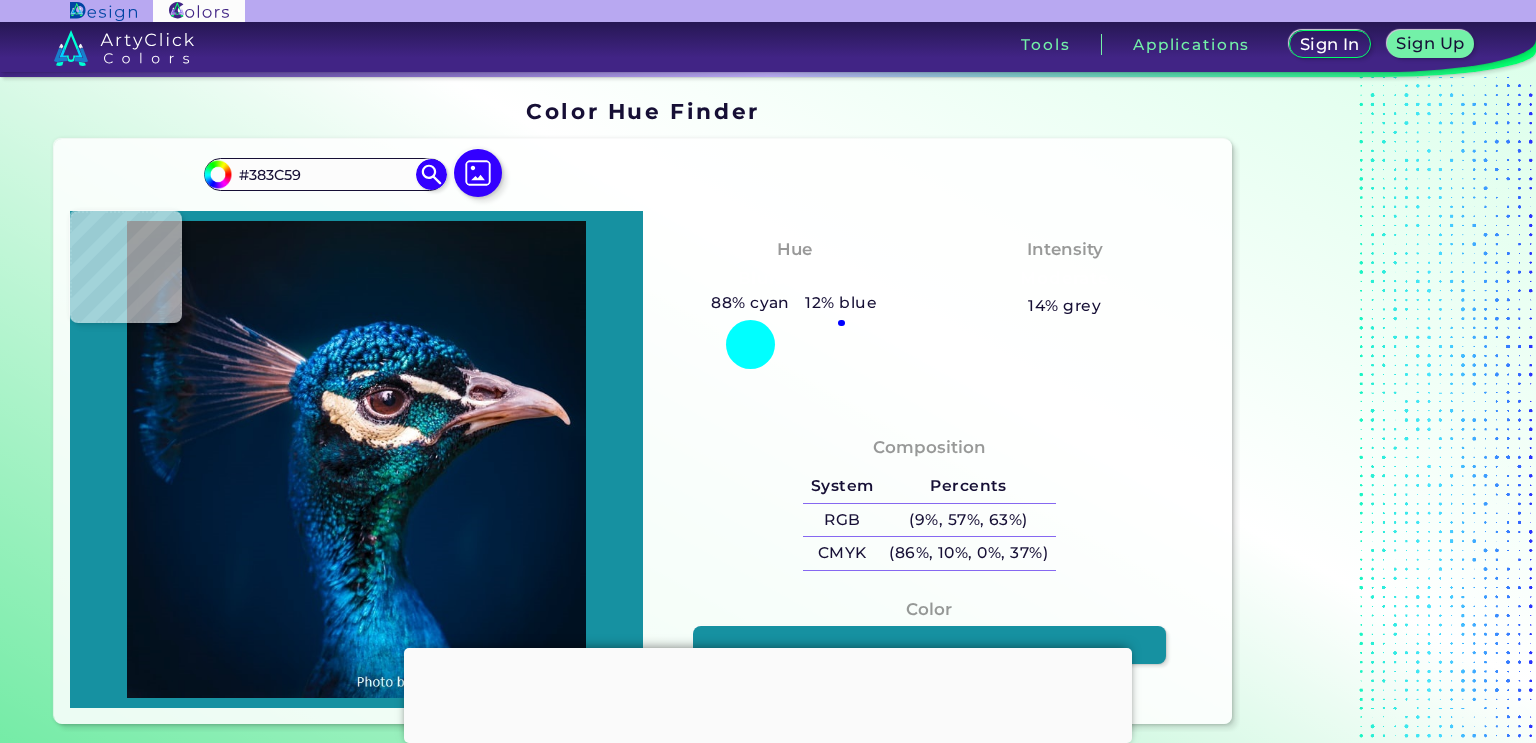 type on "#051d3a" 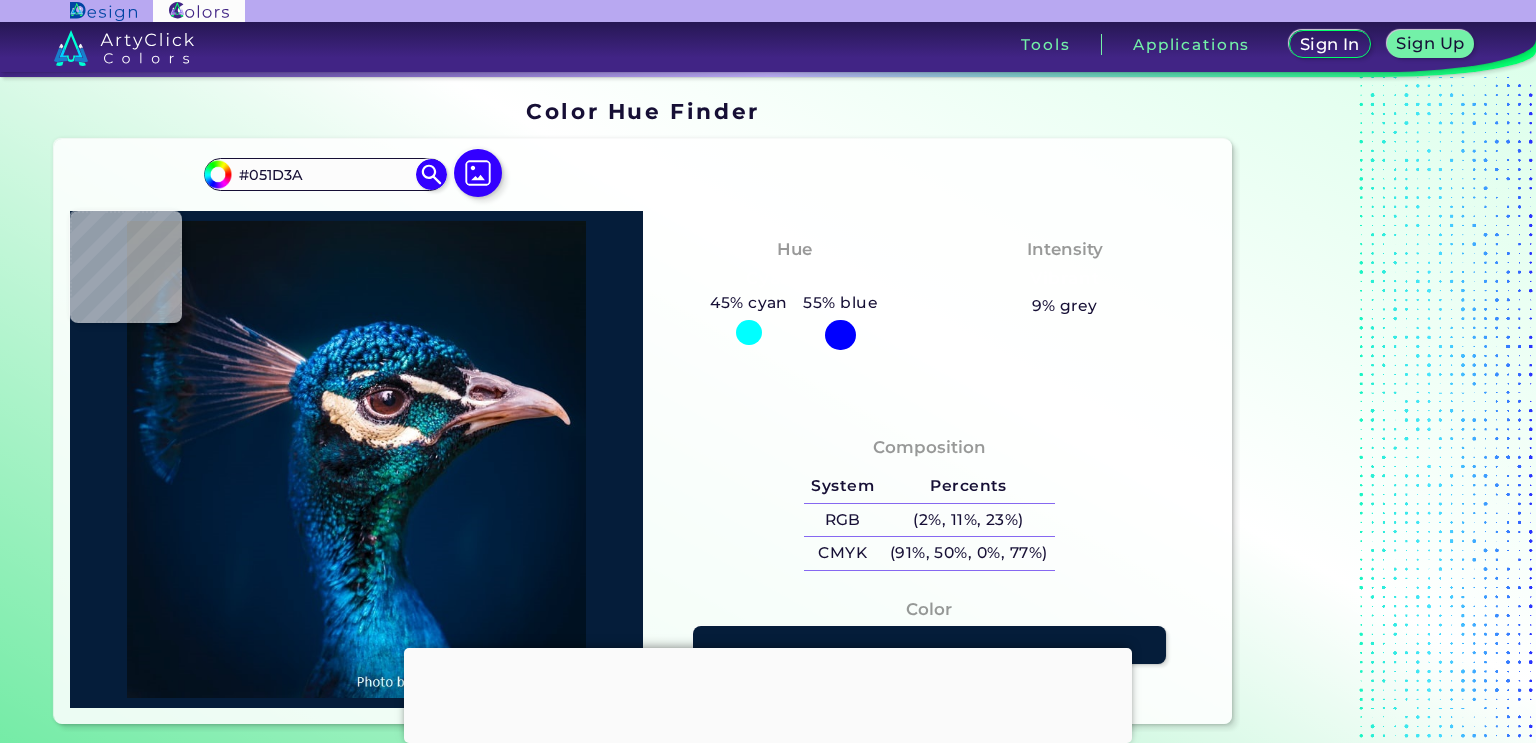 type on "#001834" 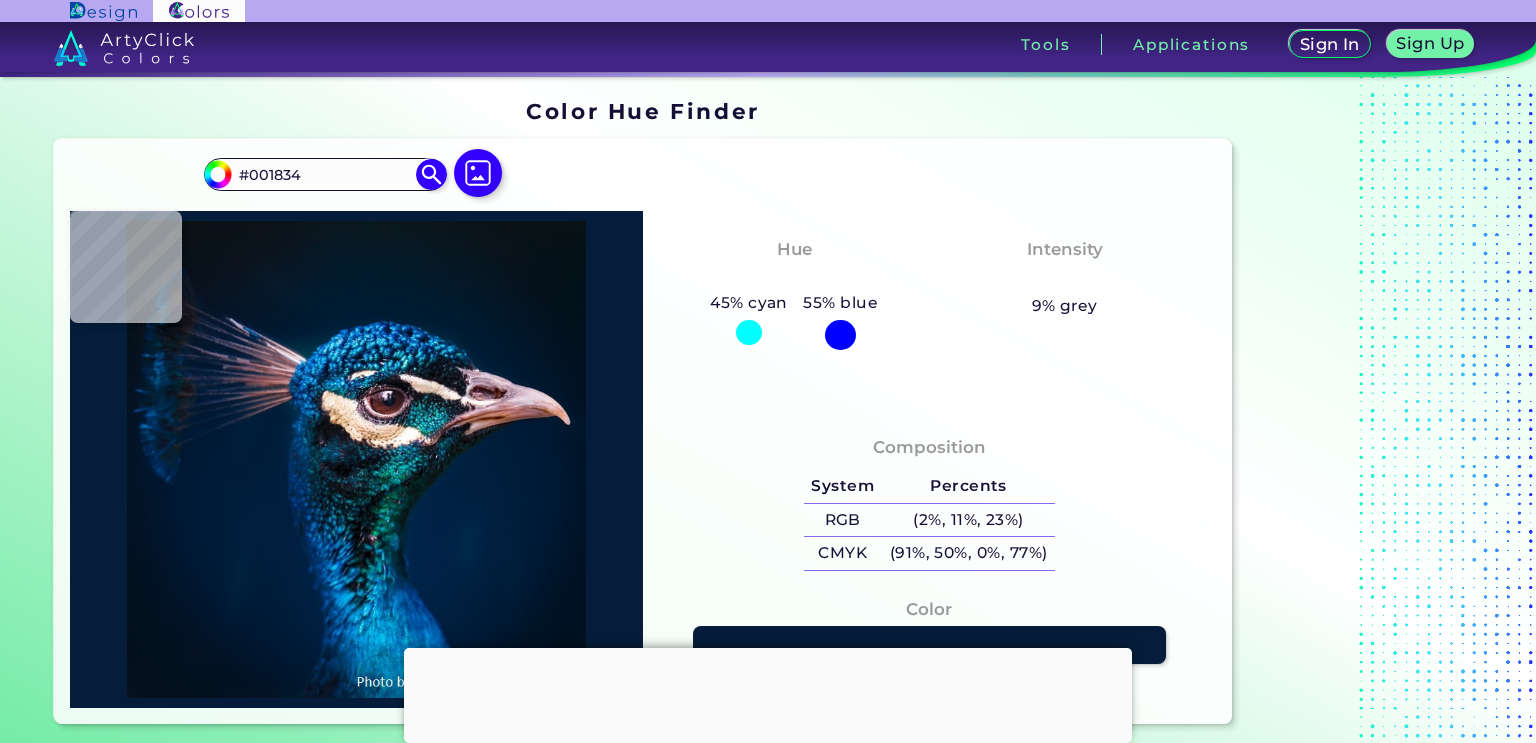 type on "#001b38" 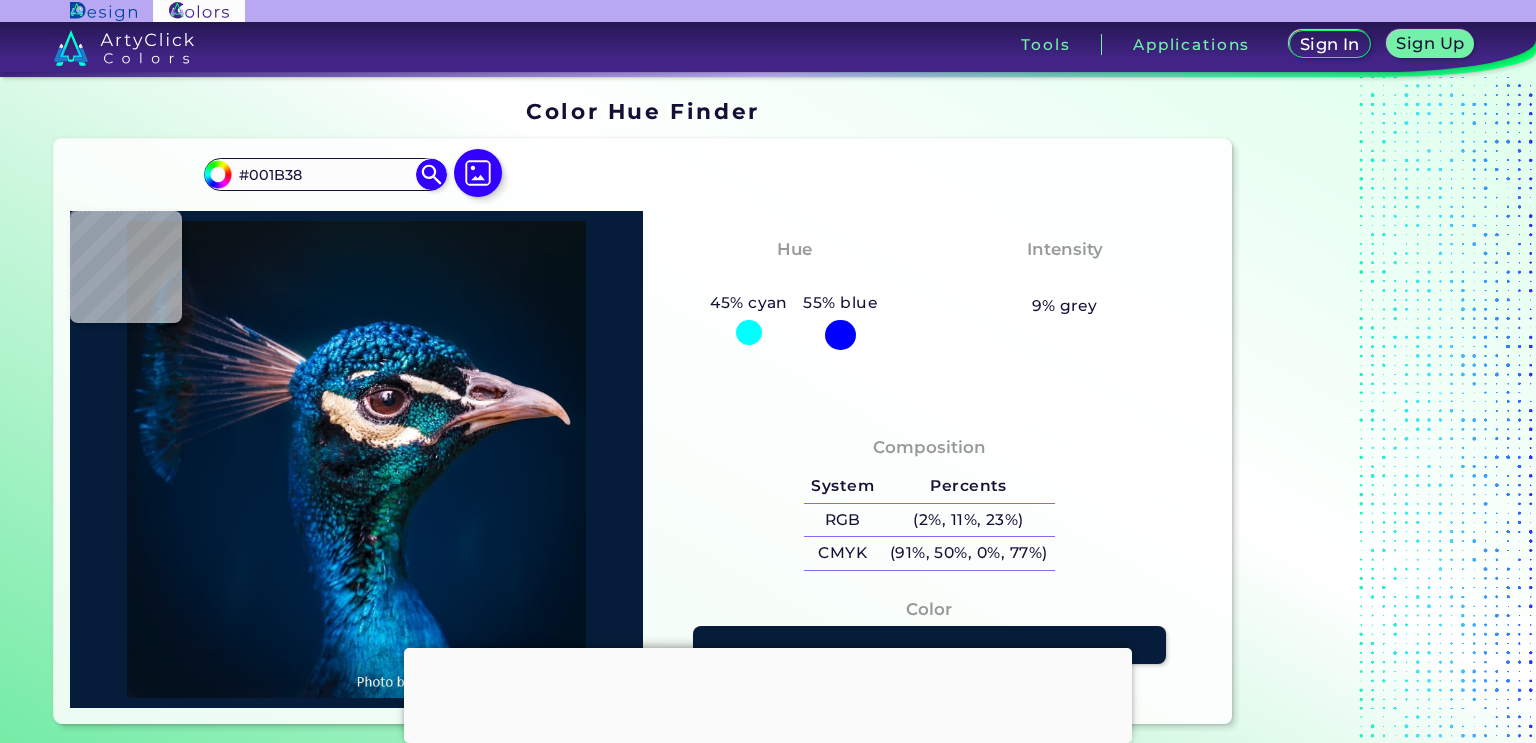 type on "#001d3d" 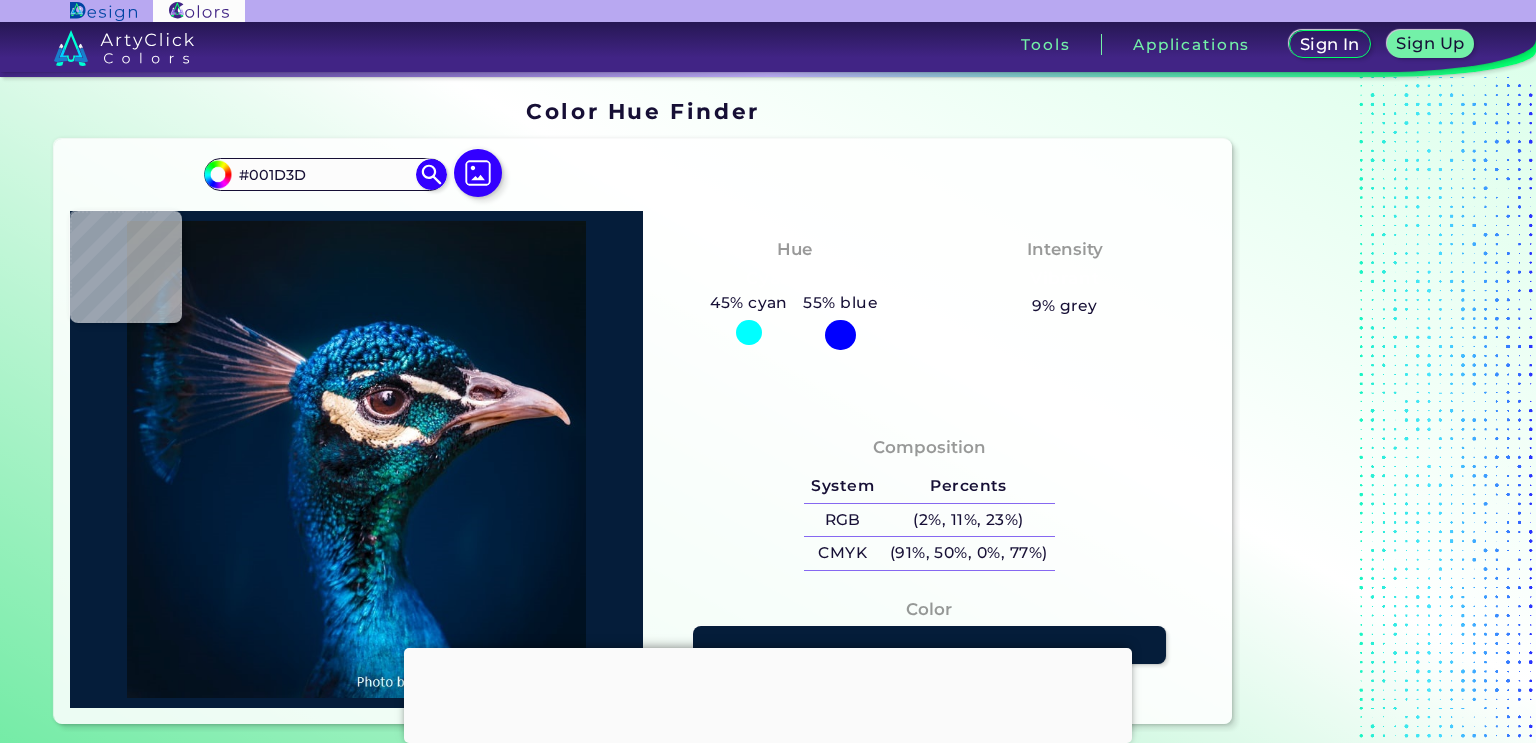 type on "#001e40" 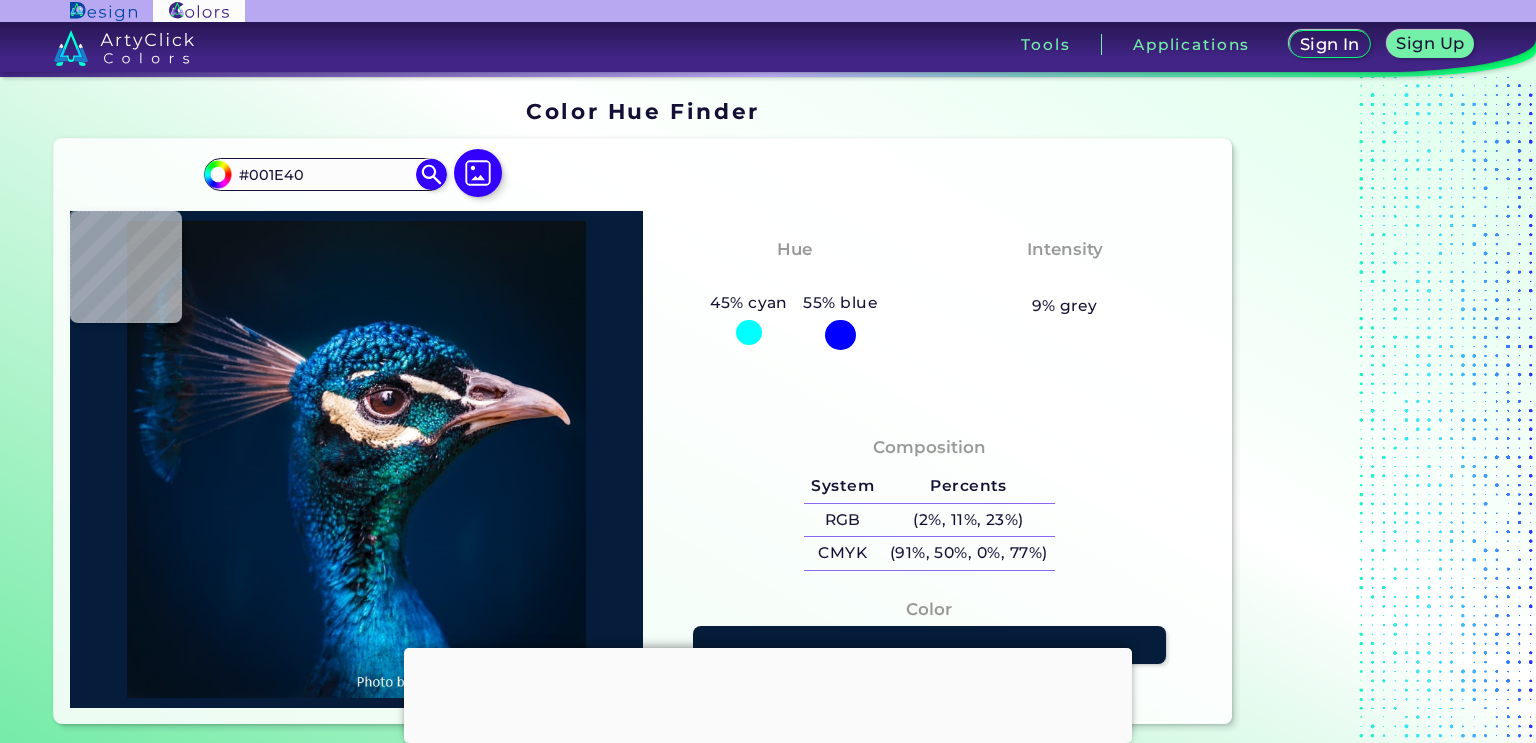 type on "#00121b" 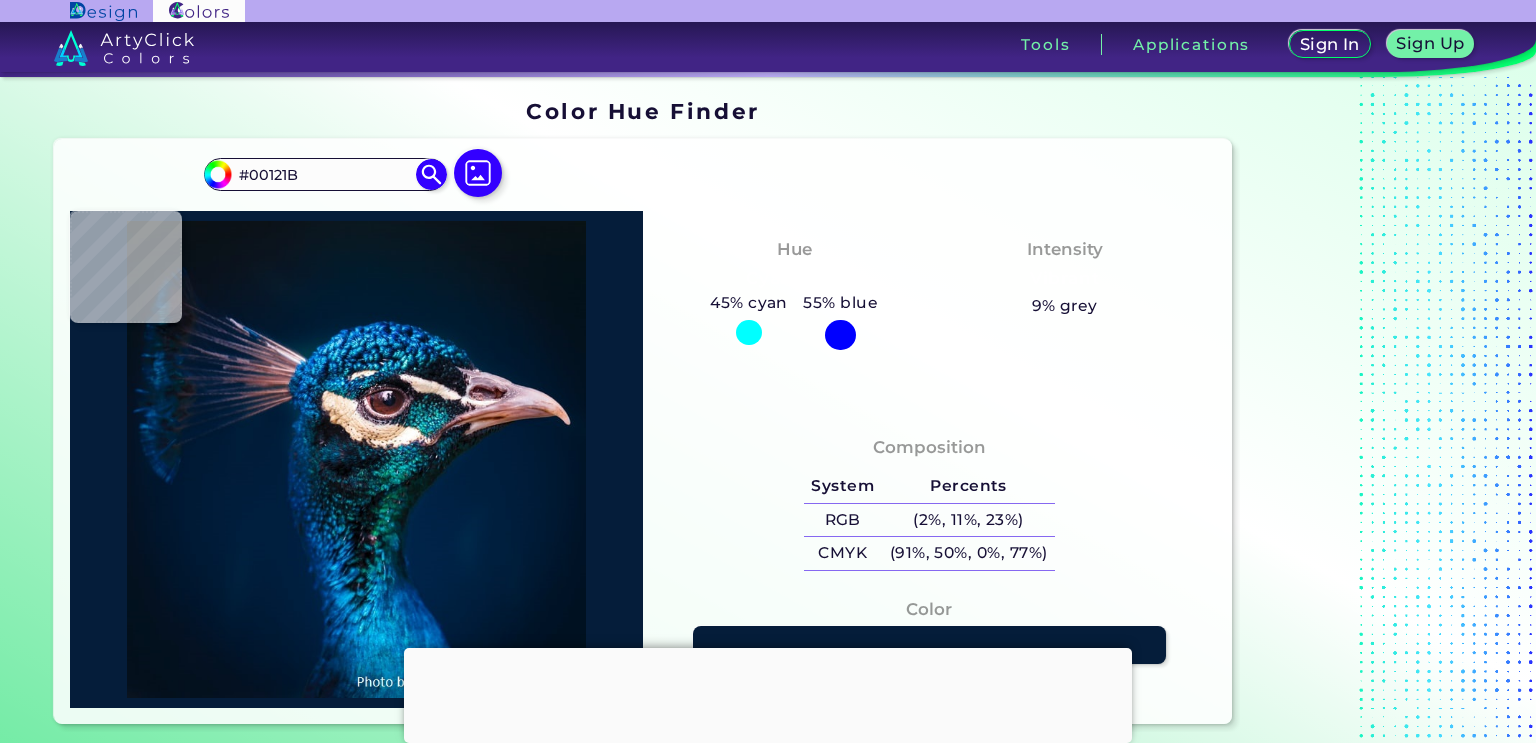 type on "#002245" 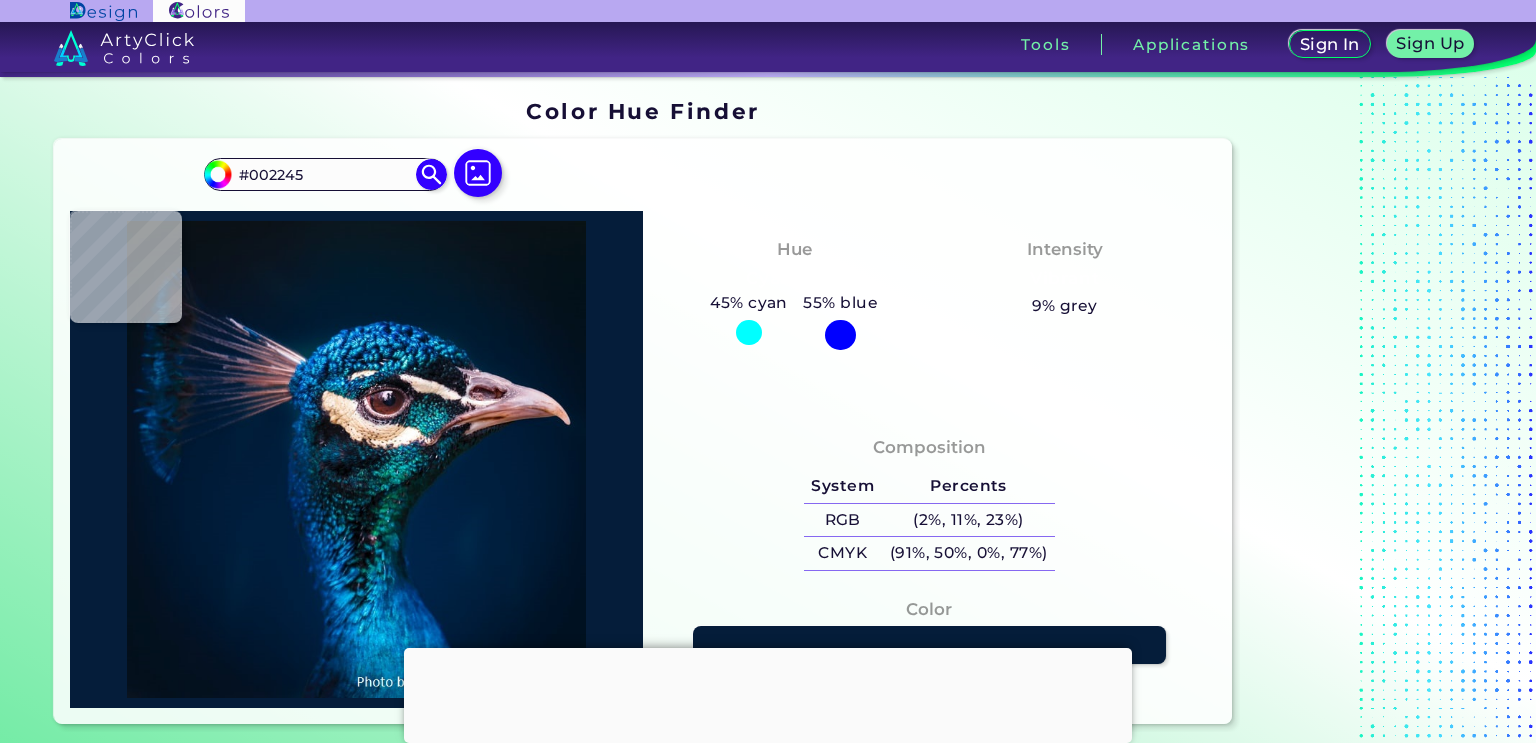 type on "#2f2b34" 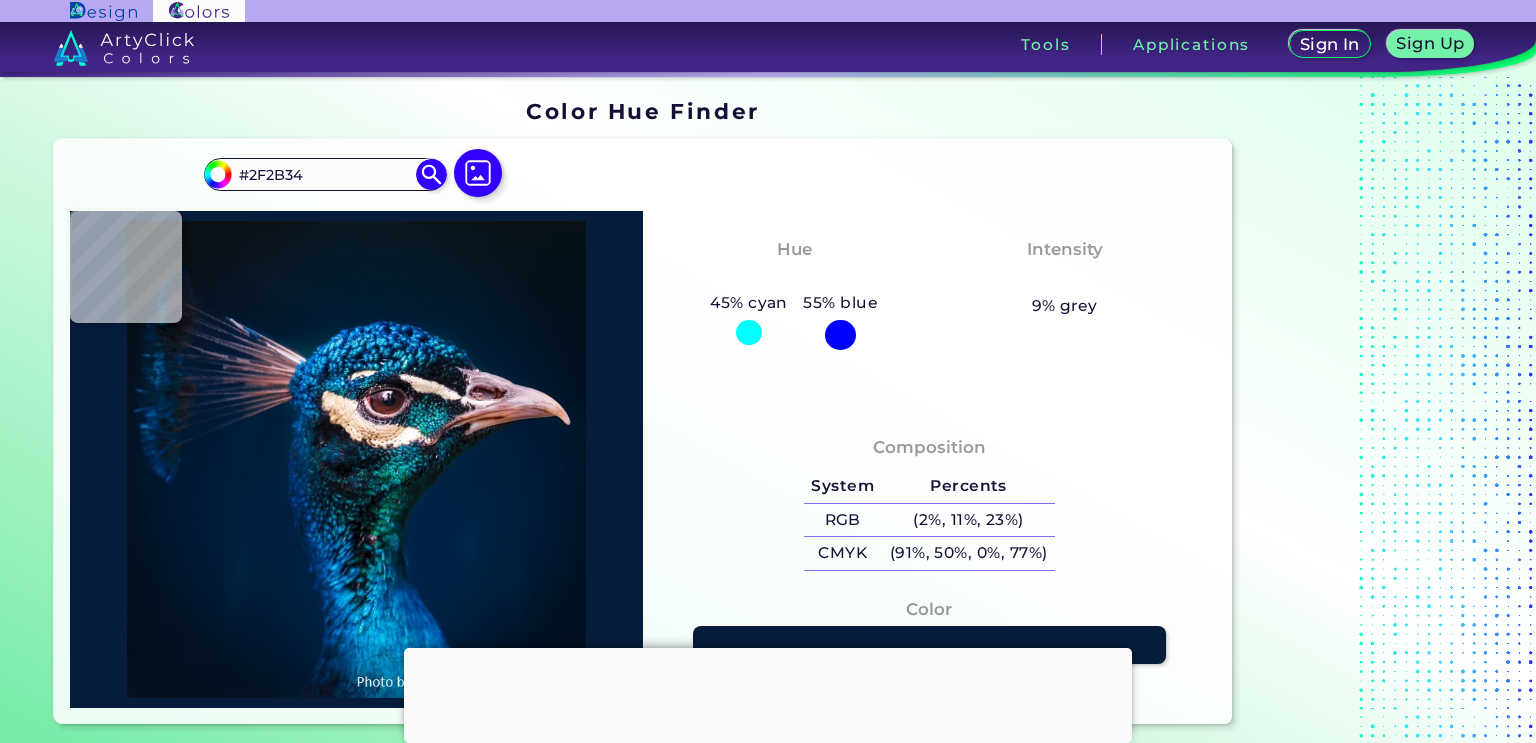 type on "#011b2a" 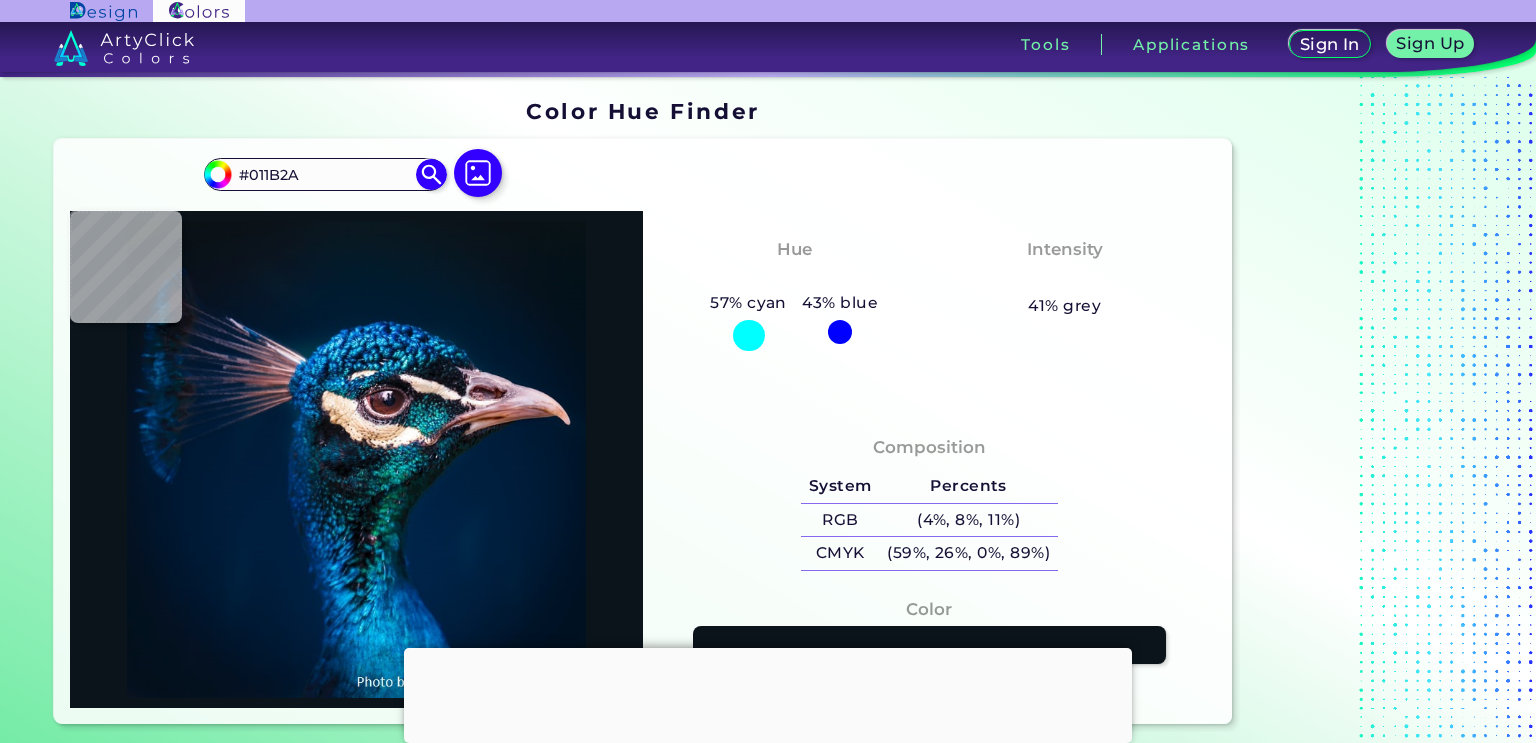 type on "#0b141b" 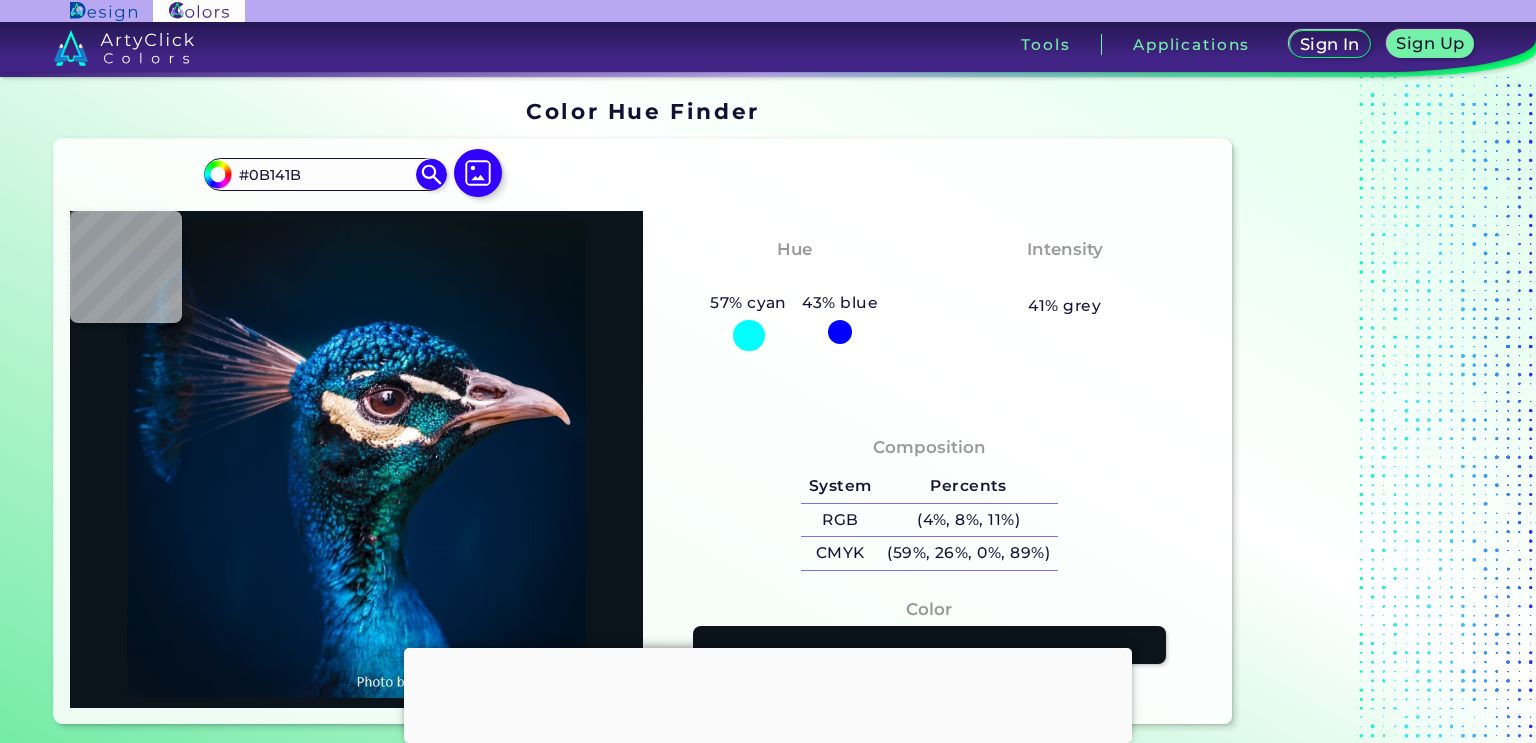 type on "#061323" 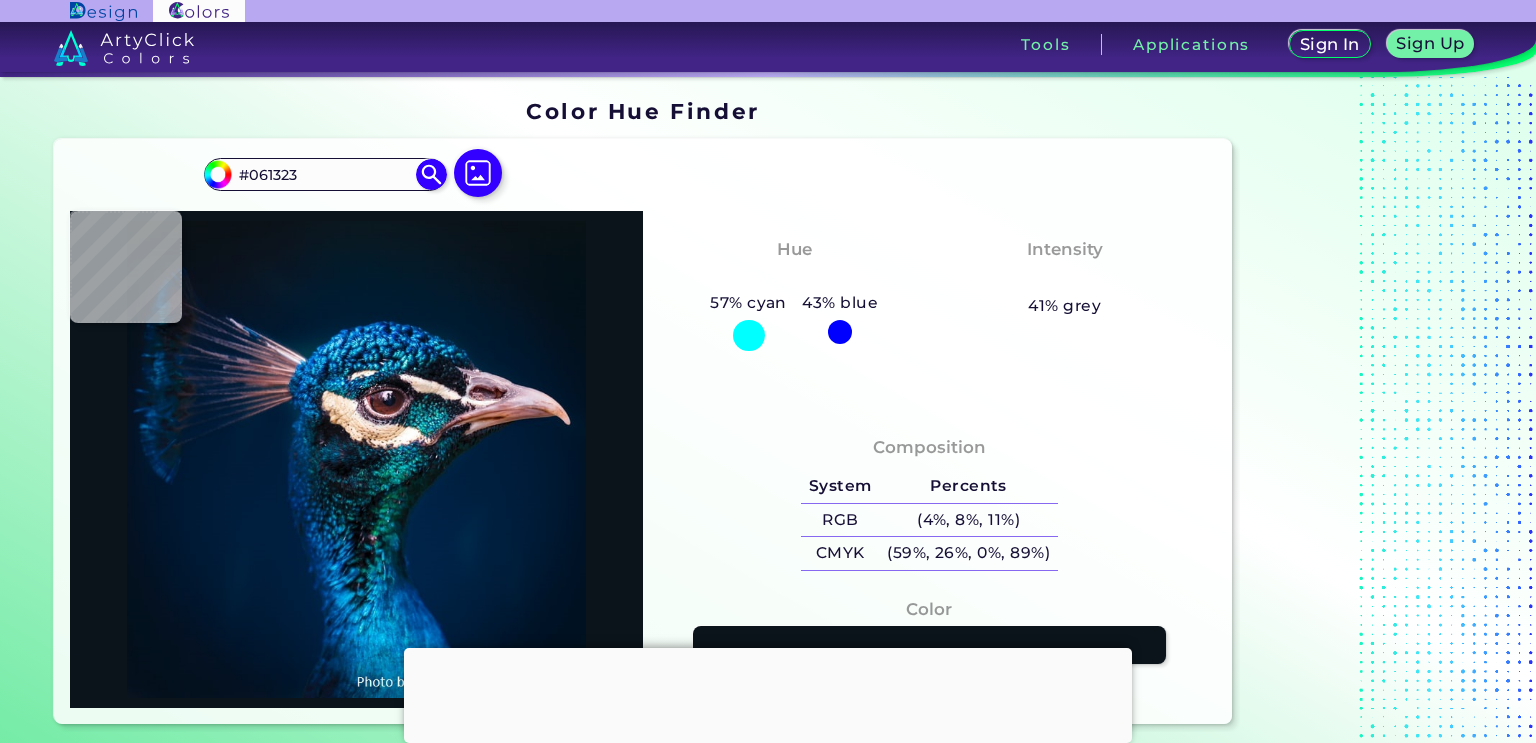 type on "#051e3d" 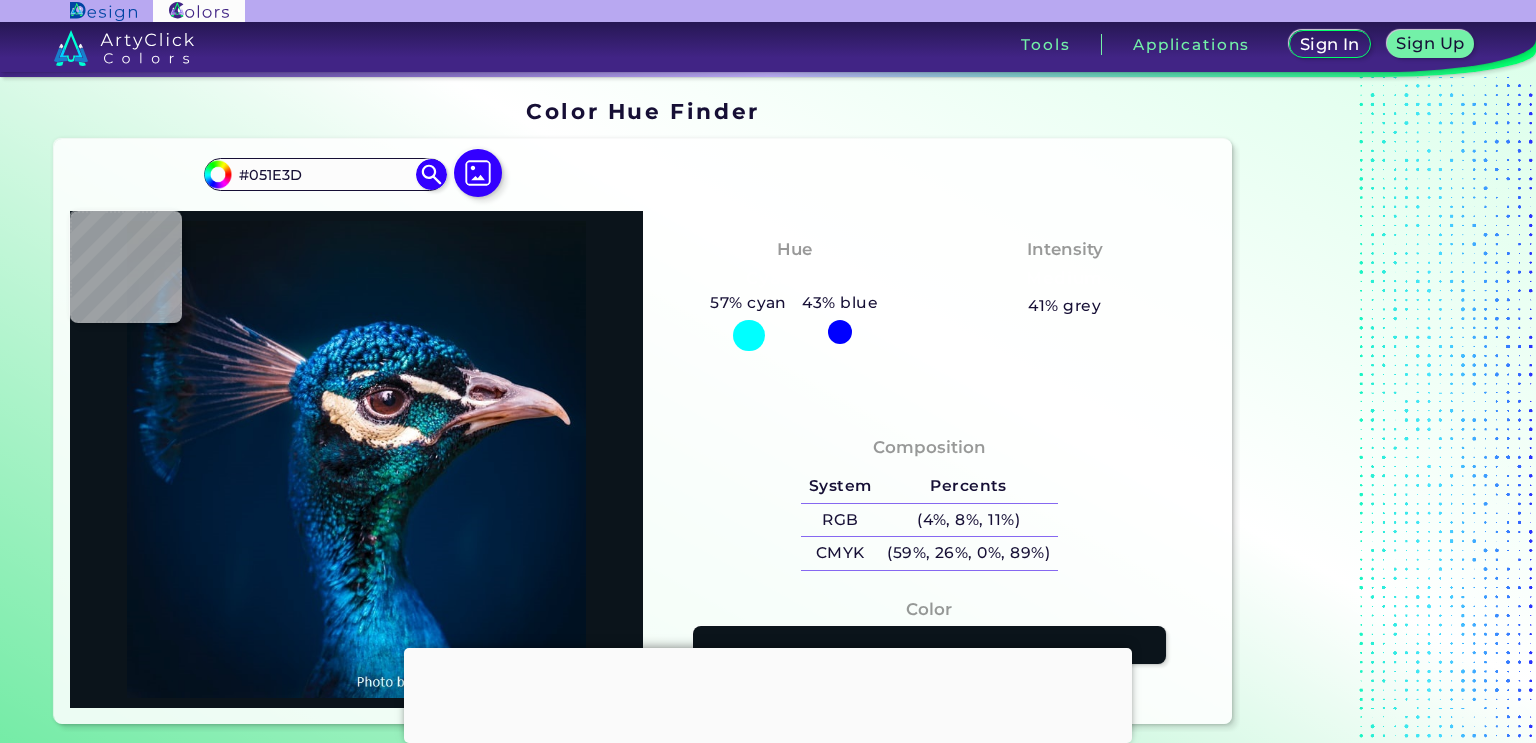 type on "#011c39" 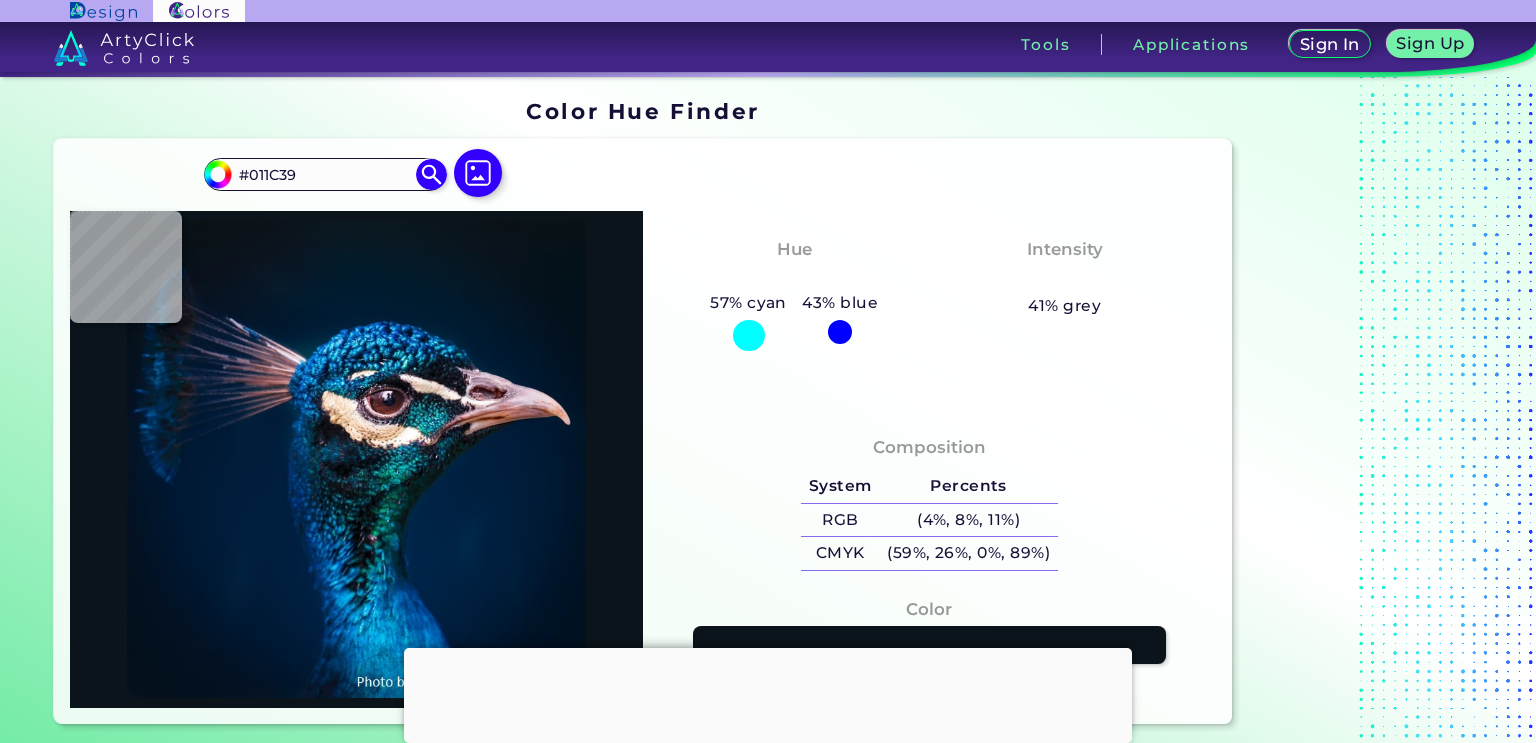 type on "#f0e1cf" 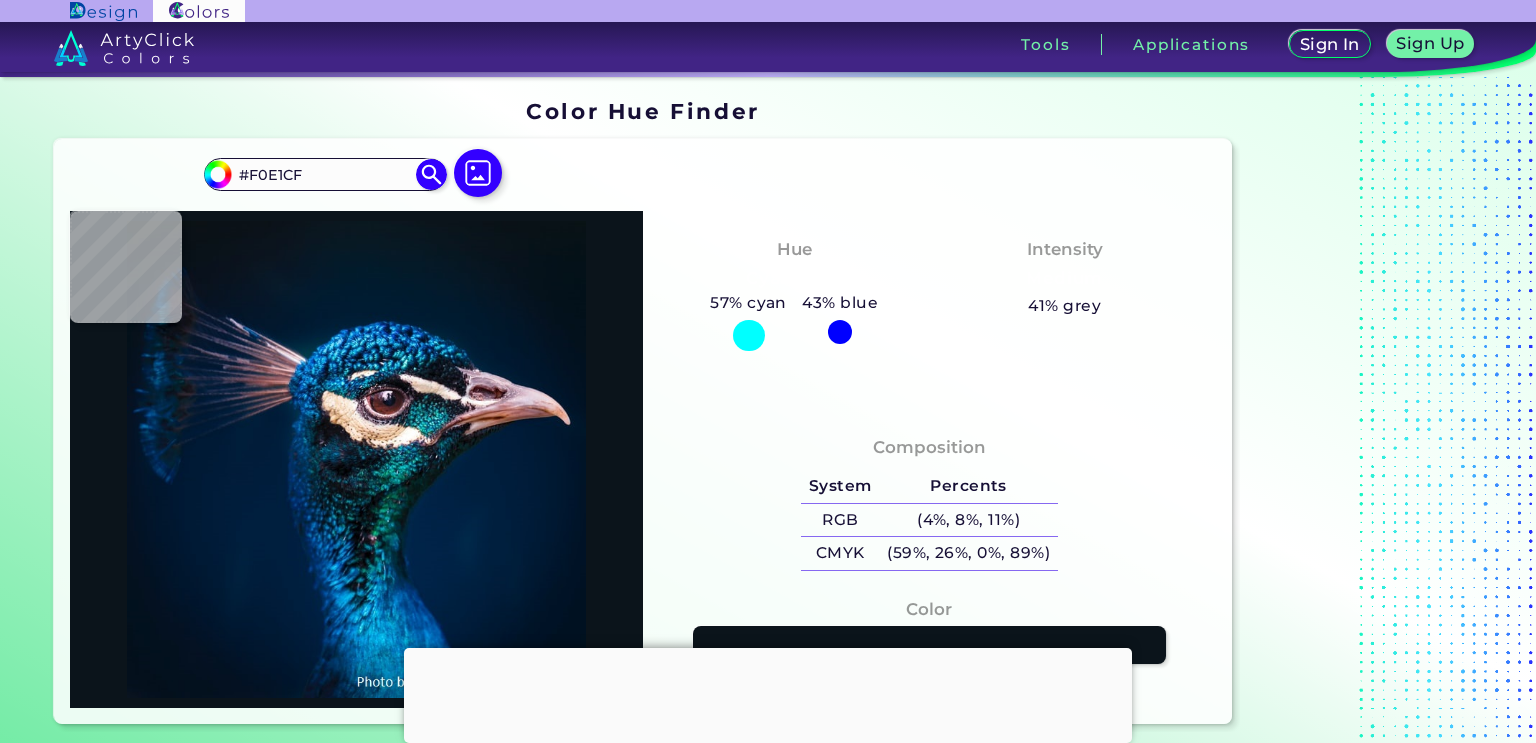 type on "#ebd5d6" 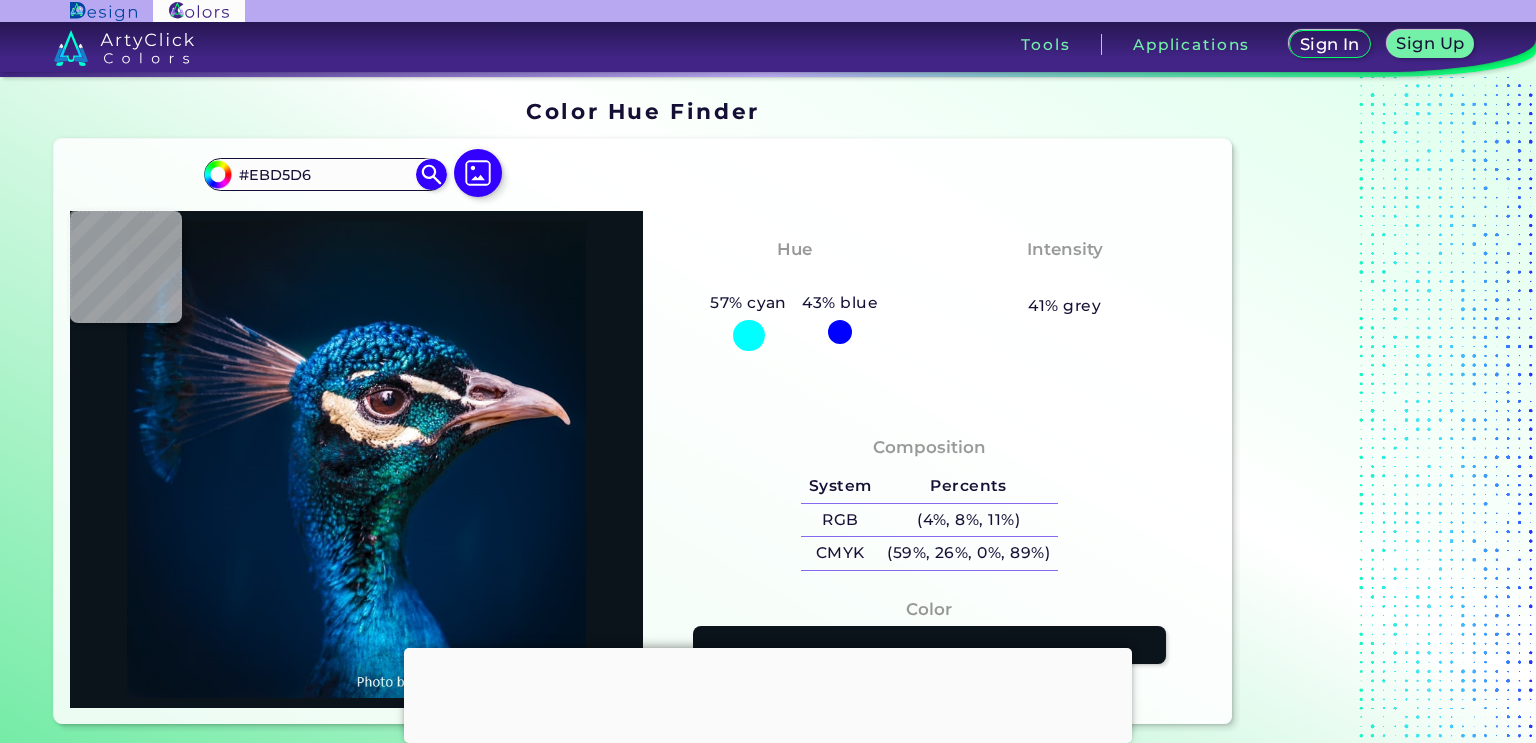 type on "#338f9c" 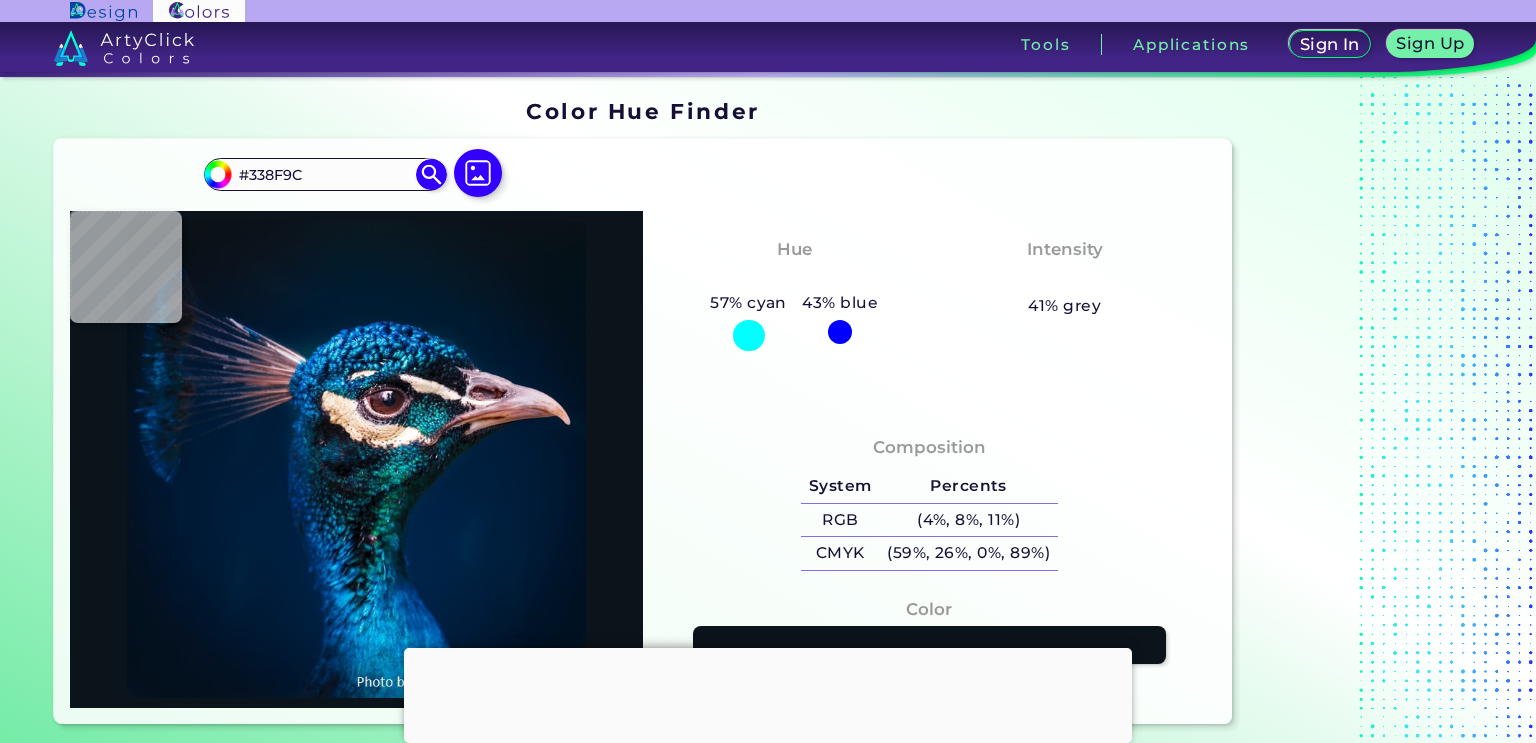 type on "#031b37" 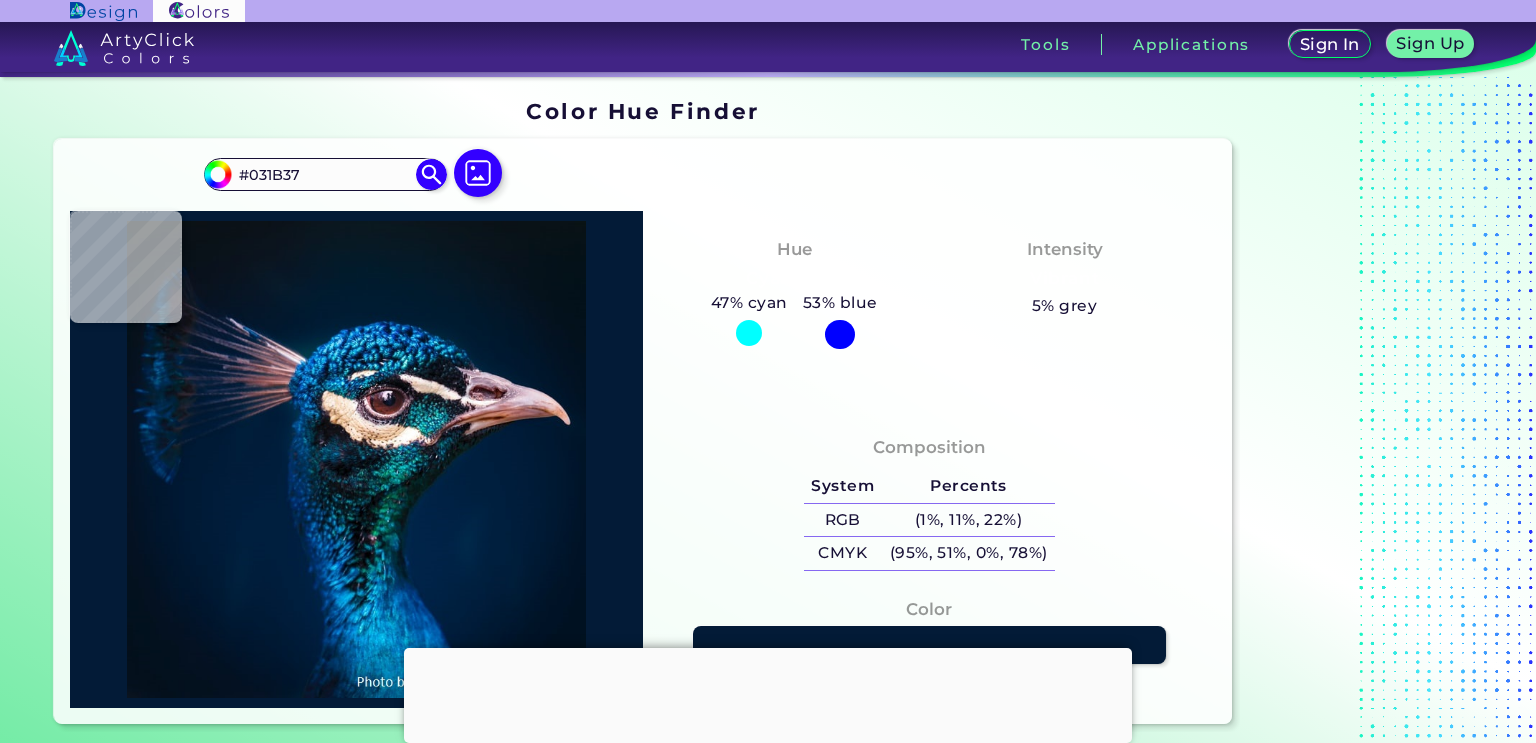 type on "#000000" 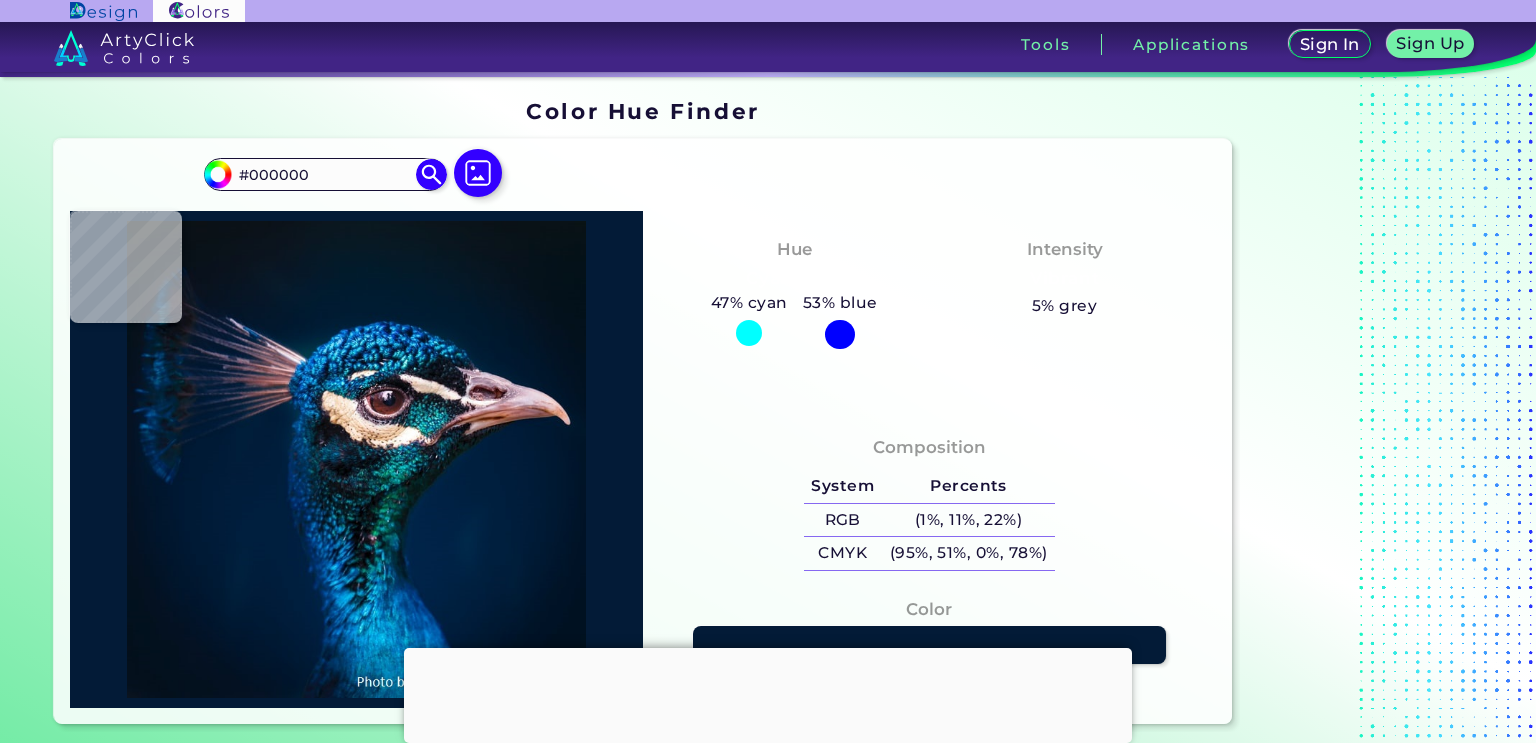 type on "#060f18" 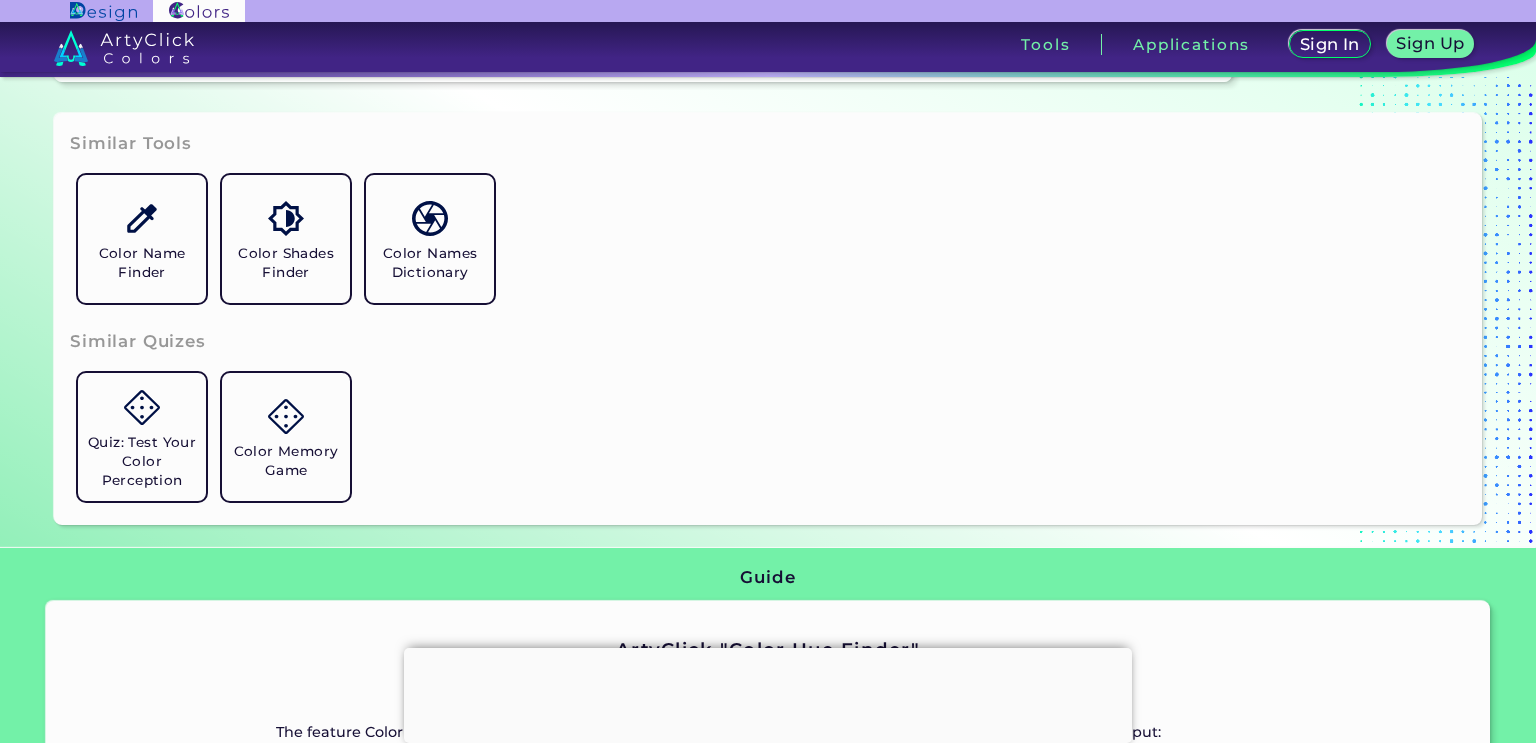 scroll, scrollTop: 643, scrollLeft: 0, axis: vertical 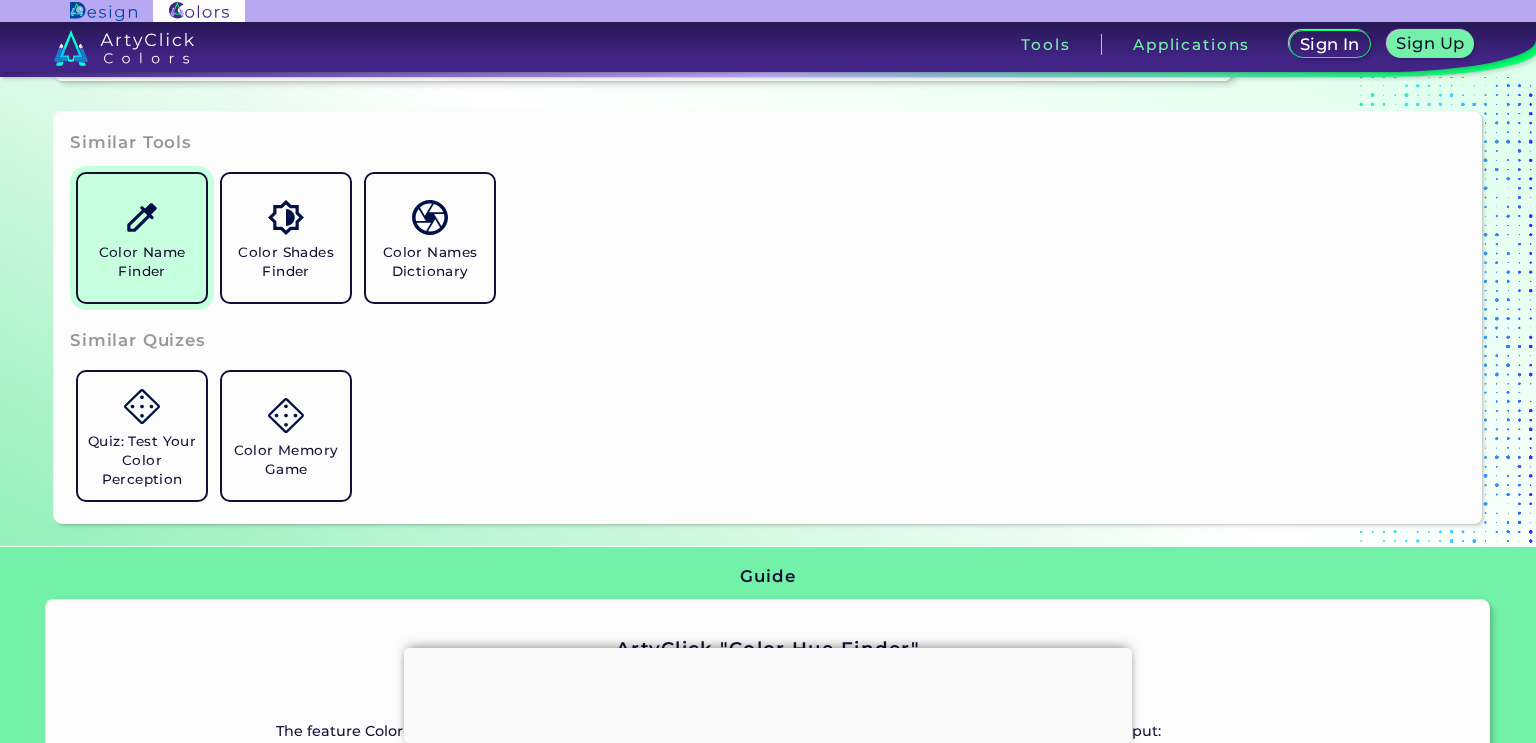 click on "Color Name Finder" at bounding box center [142, 262] 